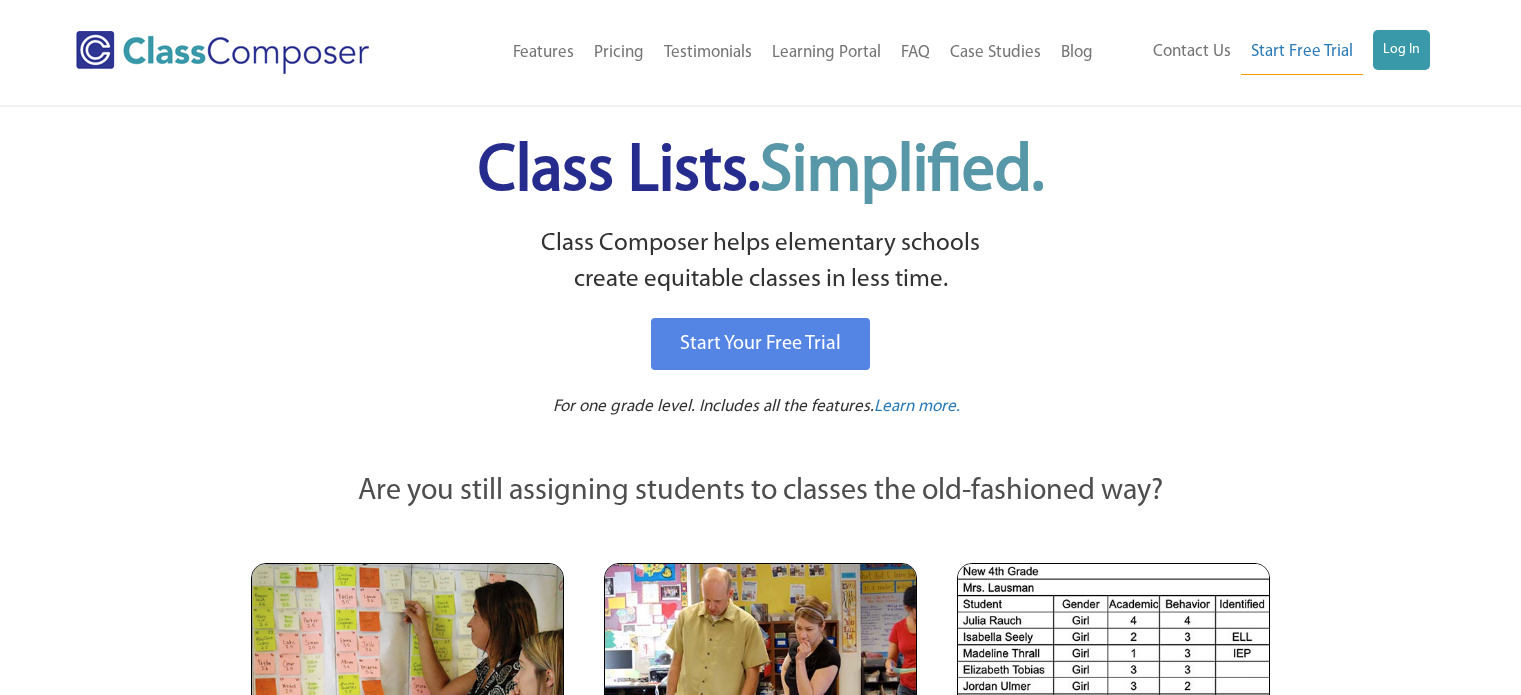 scroll, scrollTop: 0, scrollLeft: 0, axis: both 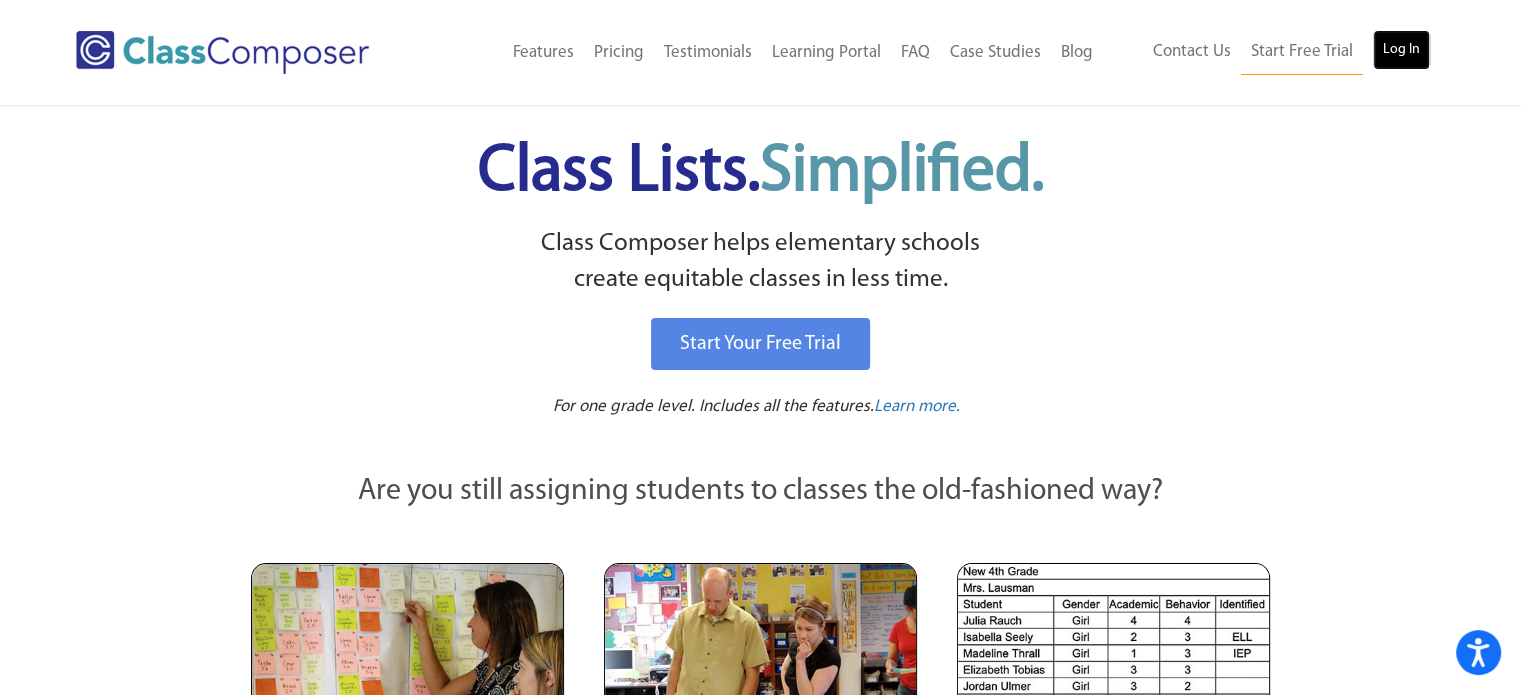 click on "Log In" at bounding box center [1401, 50] 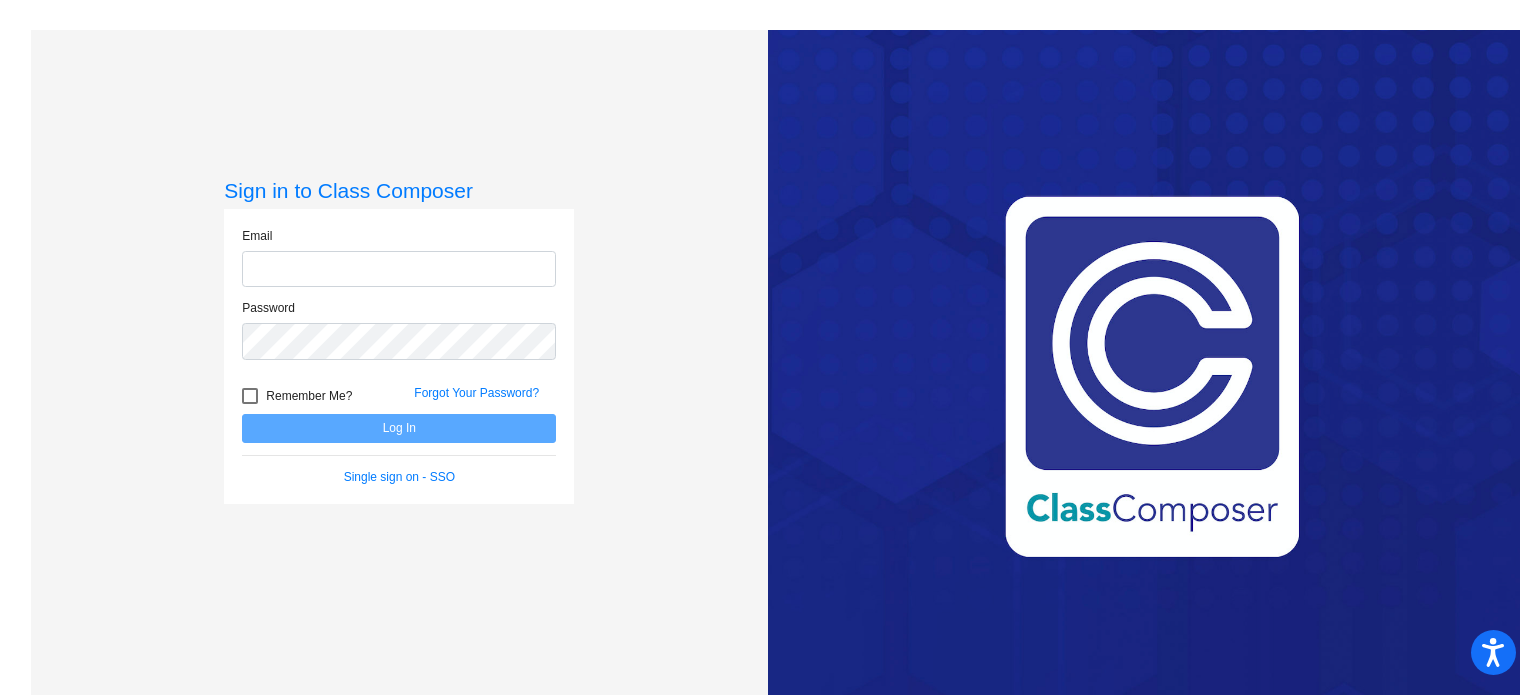 scroll, scrollTop: 0, scrollLeft: 0, axis: both 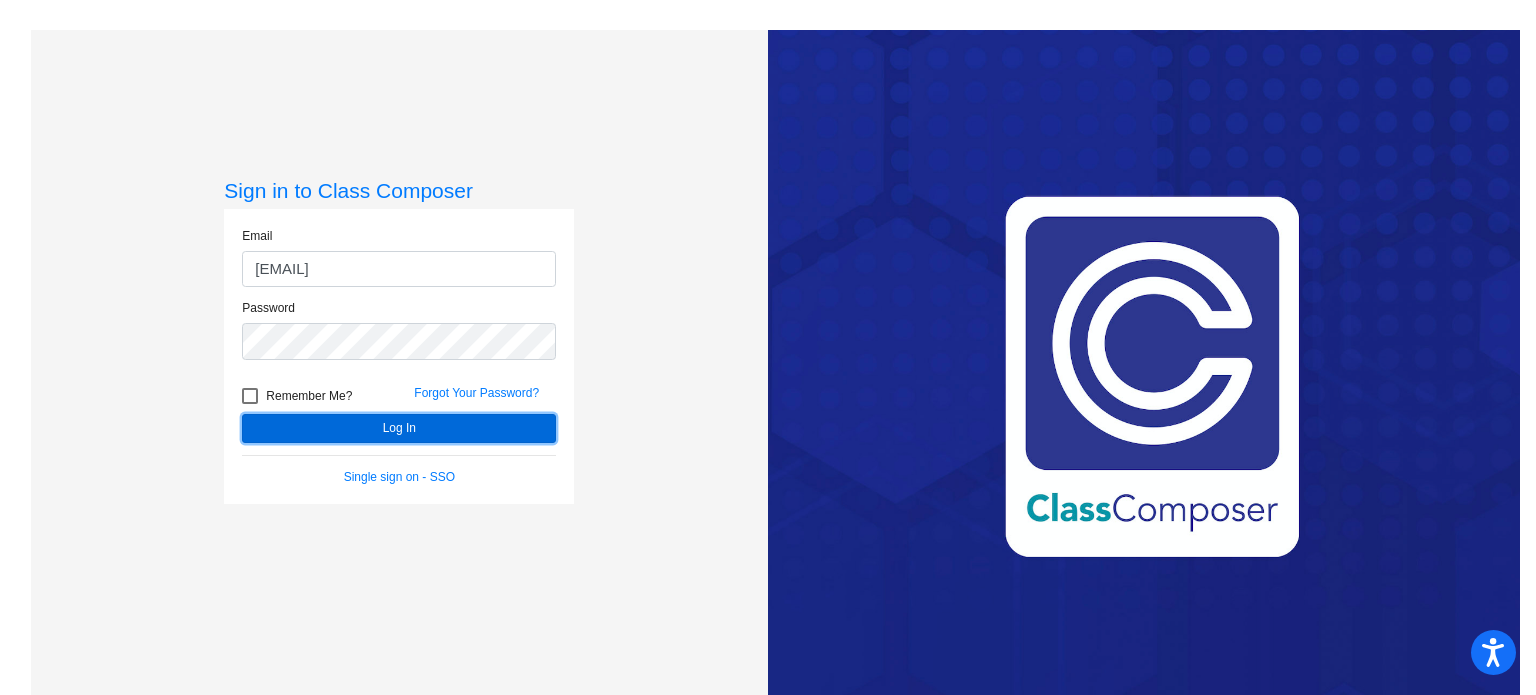 click on "Log In" 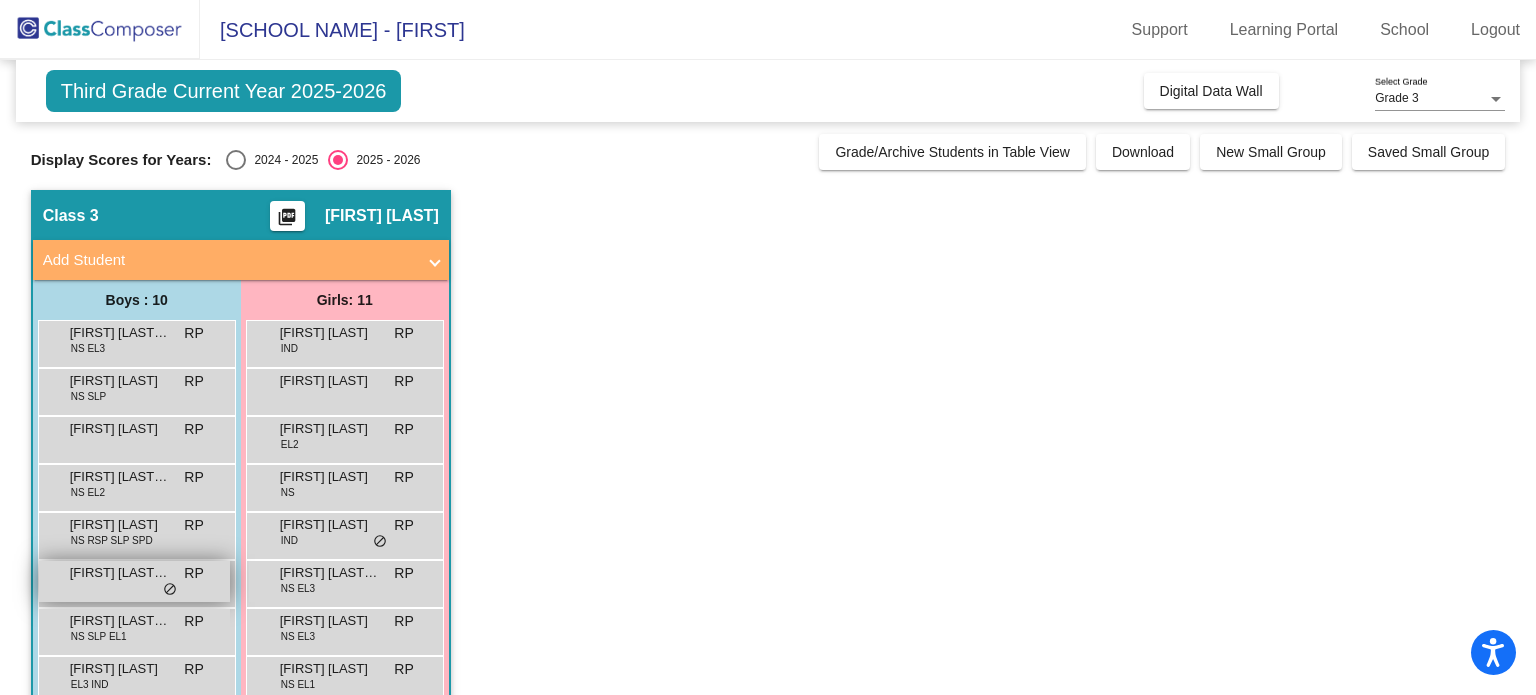 click on "[FIRST] [LAST] RP lock do_not_disturb_alt" at bounding box center (134, 581) 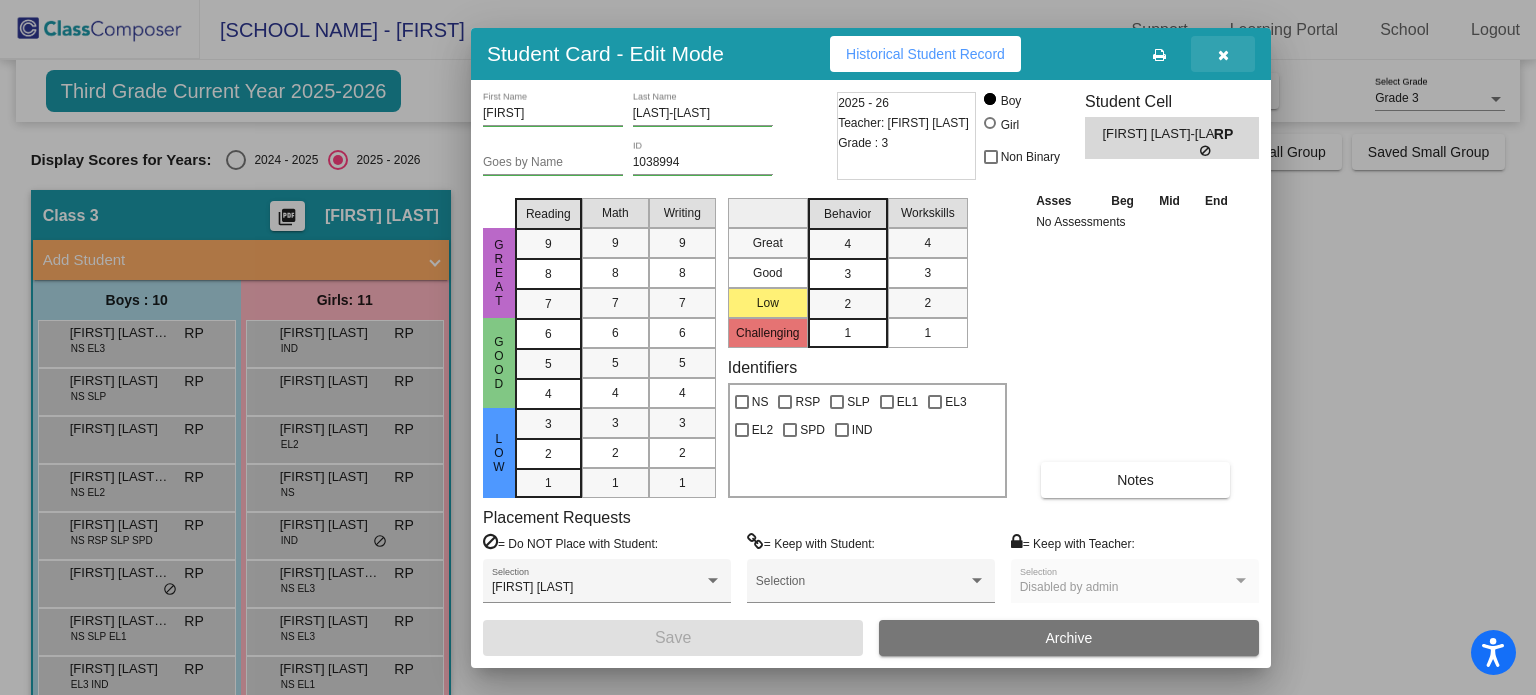 click at bounding box center (1223, 55) 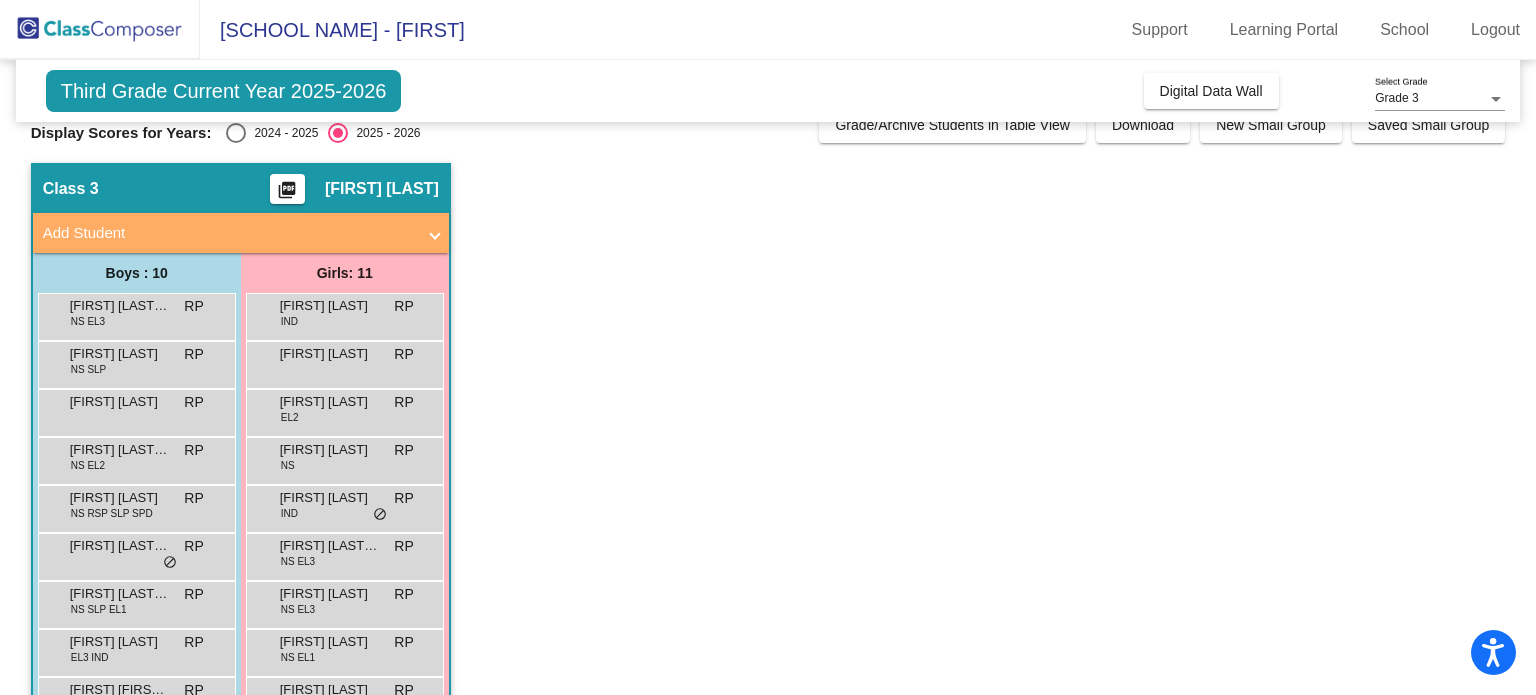 scroll, scrollTop: 28, scrollLeft: 0, axis: vertical 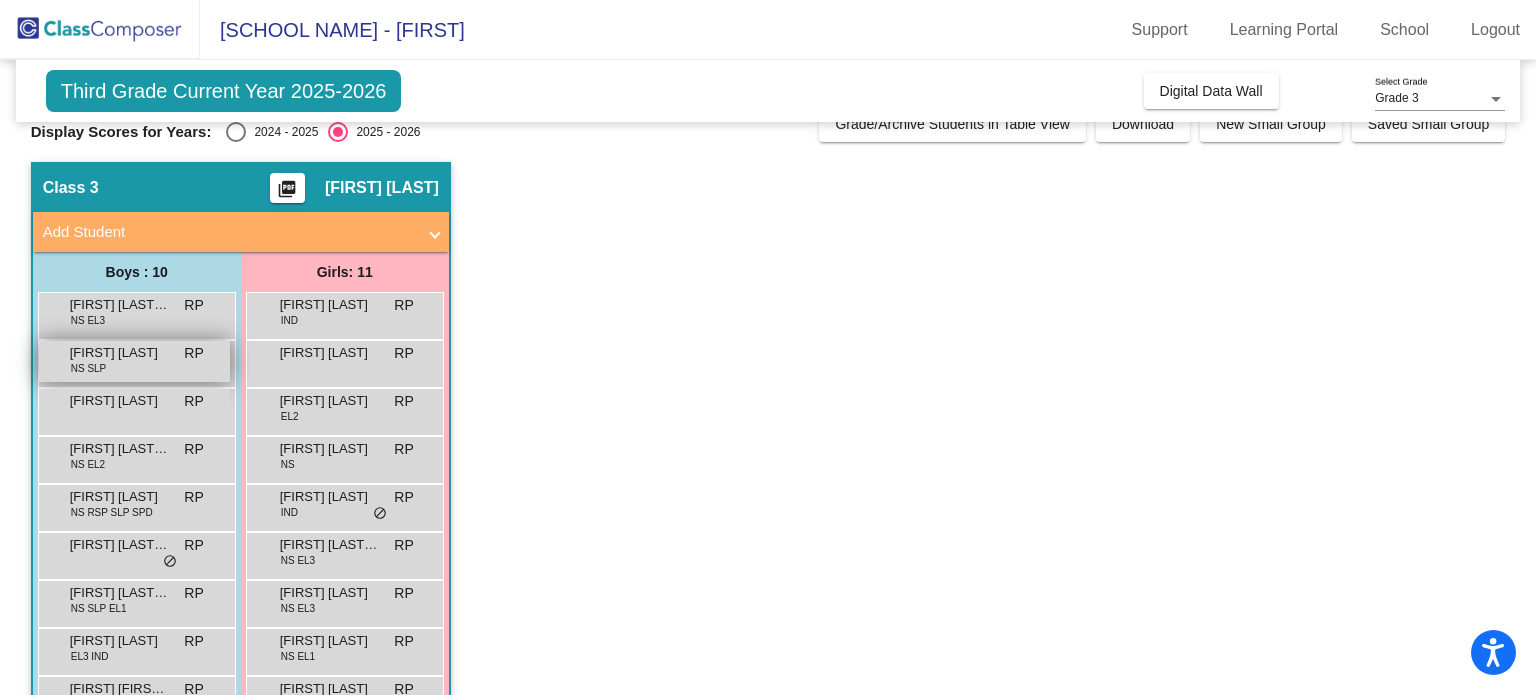 click on "[FIRST] [LAST]" at bounding box center [120, 353] 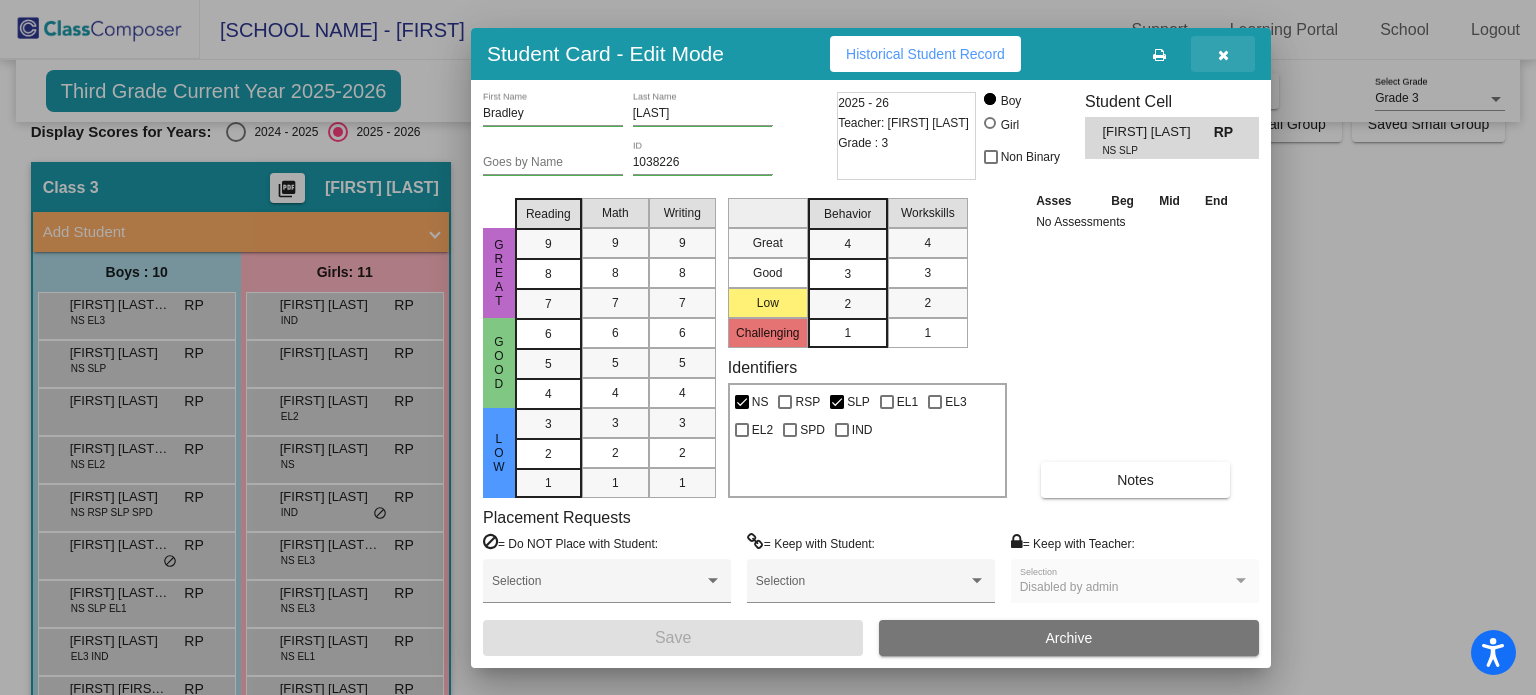 click at bounding box center (1223, 54) 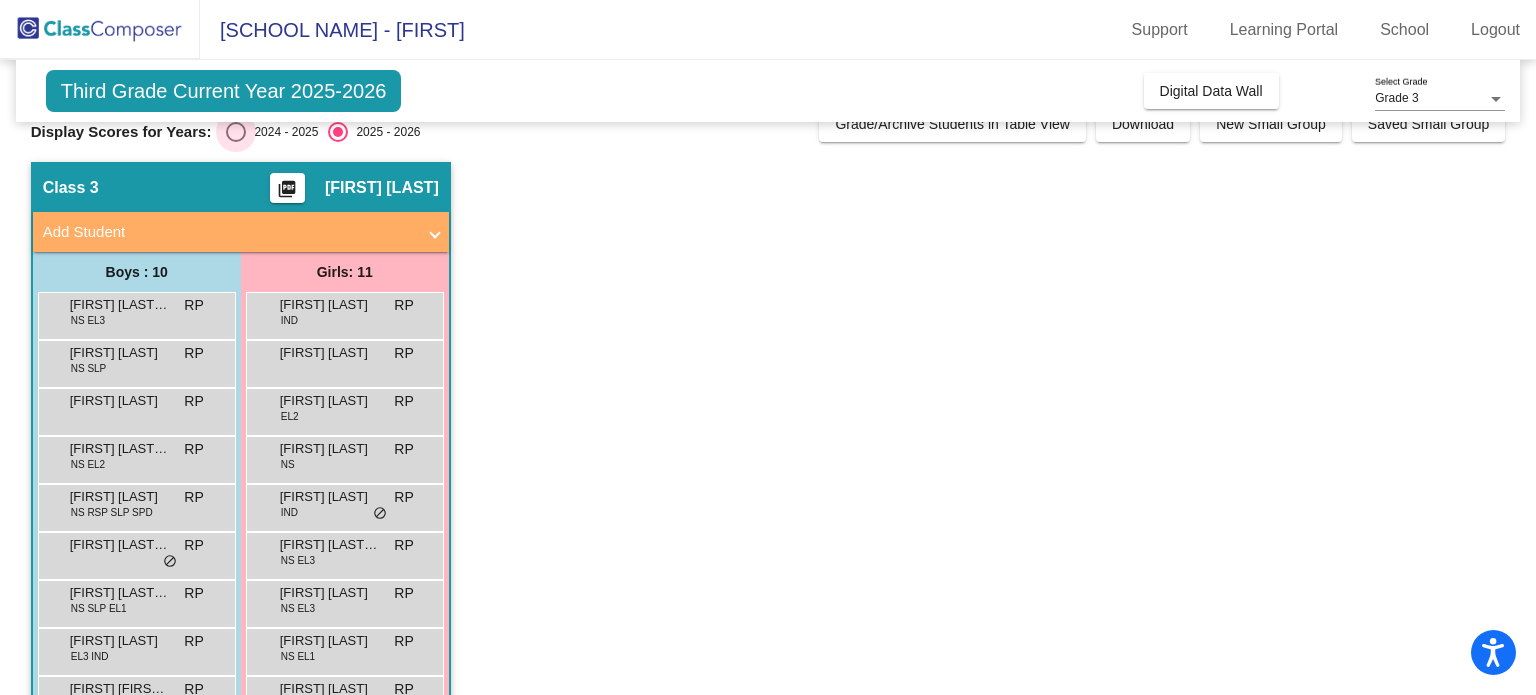 click at bounding box center (236, 132) 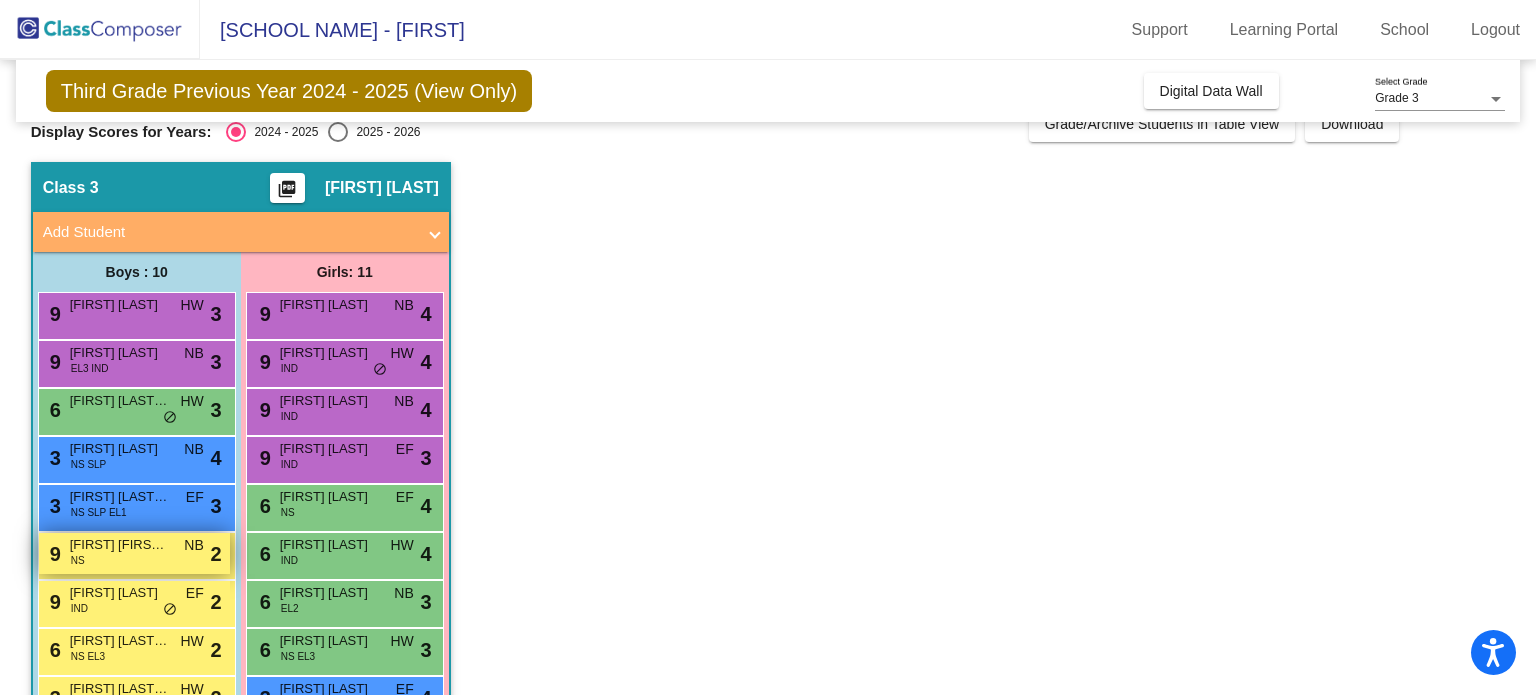 click on "[NUMBER] [FIRST] [FIRST] [LAST] NS NB lock do_not_disturb_alt 2" at bounding box center [134, 553] 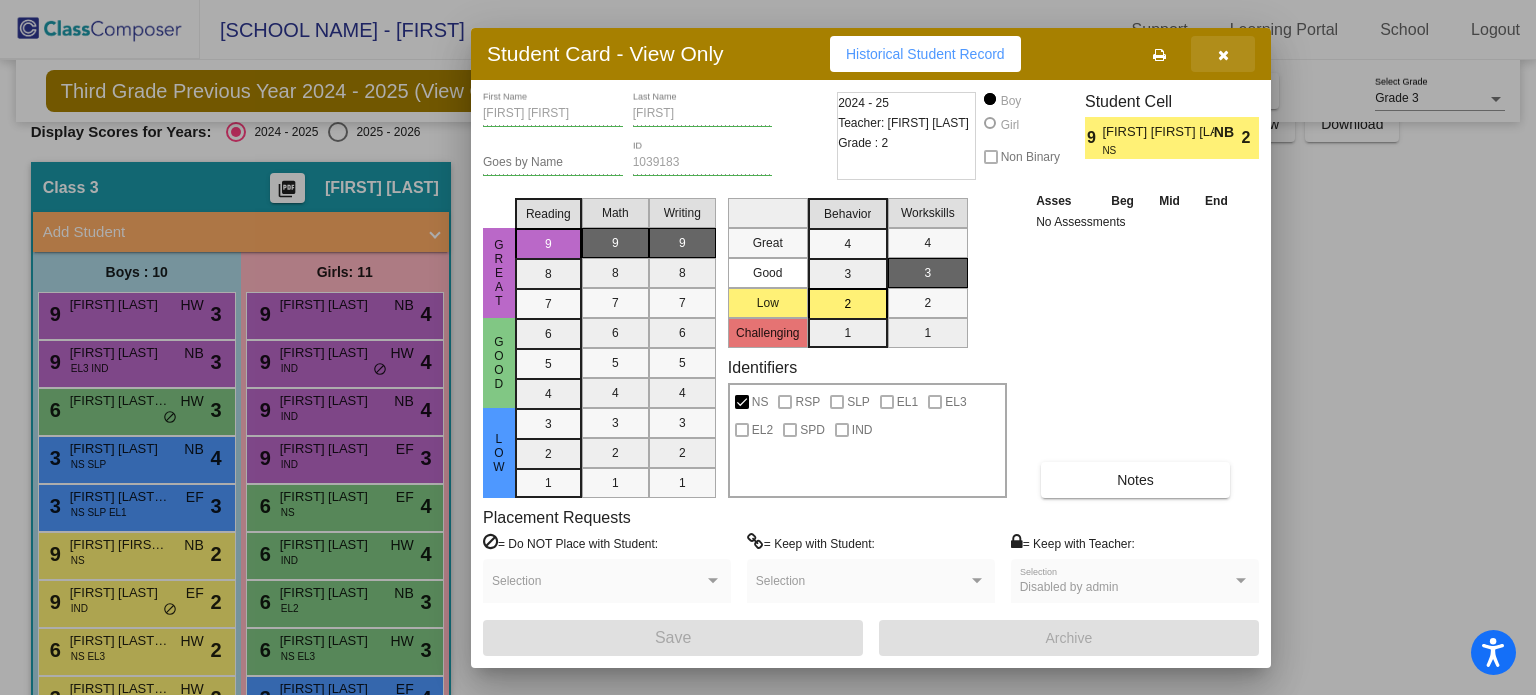 click at bounding box center [1223, 55] 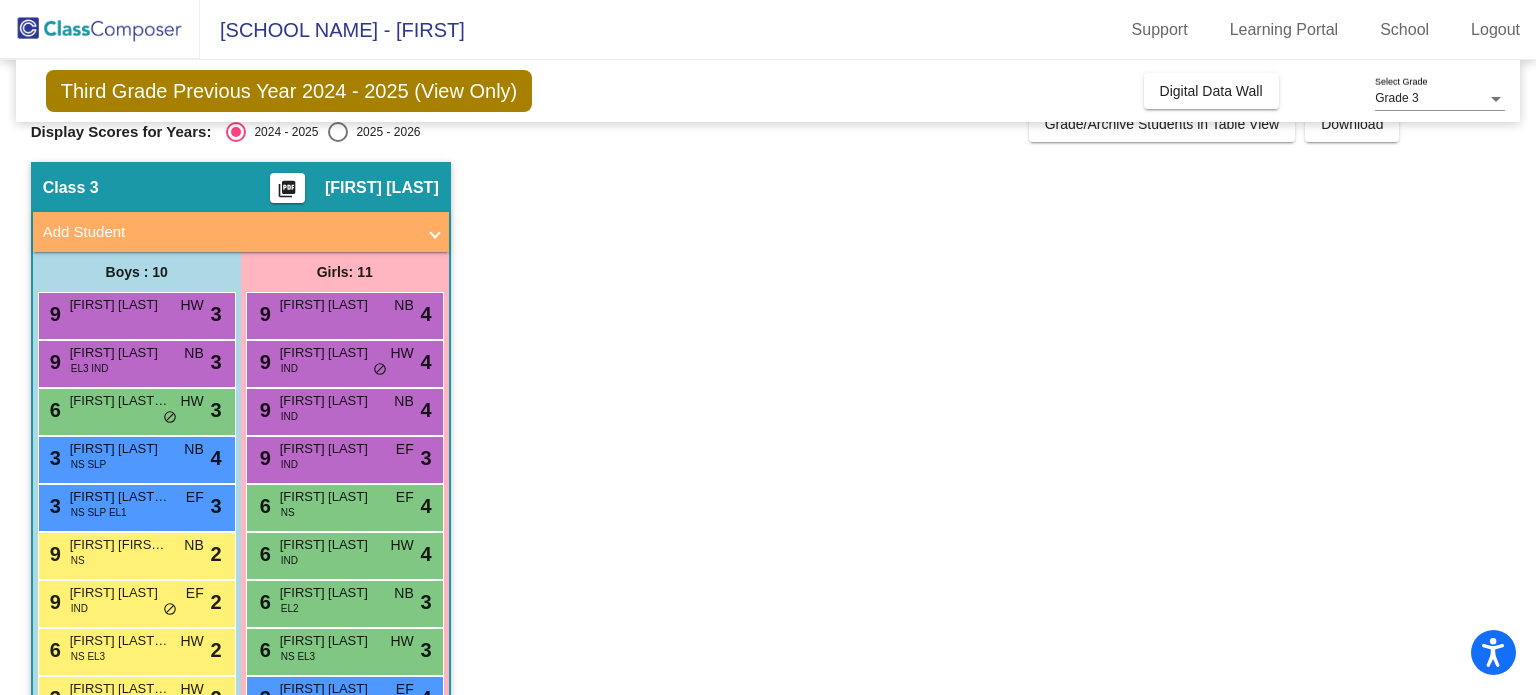 click on "Class 3    picture_as_pdf [FIRST] [LAST]  Add Student  First Name Last Name Student Id  (Recommended)   Boy   Girl   Non Binary Add Close  Boys : 10  9 [FIRST] [LAST] HW lock do_not_disturb_alt 3 9 [FIRST] [LAST] EL3 IND NB lock do_not_disturb_alt 3 6 [FIRST] [LAST]-[LAST] HW lock do_not_disturb_alt 3 3 [FIRST] [LAST] [LAST] NS SLP EL1 EF lock do_not_disturb_alt 3 9 [FIRST] [FIRST] [LAST] NS NB lock do_not_disturb_alt 2 9 [FIRST] [LAST] IND EF lock do_not_disturb_alt 2 6 [FIRST] [LAST] [LAST] NS EL3 HW lock do_not_disturb_alt 2 3 [FIRST] [LAST] [LAST] NS EL2 HW lock do_not_disturb_alt 2 3 [FIRST] [LAST] NS RSP SLP SPD NB lock do_not_disturb_alt 1 Girls: 11 9 [FIRST] [LAST] NB lock do_not_disturb_alt 4 9 [FIRST] [LAST] IND HW lock do_not_disturb_alt 4 9 [FIRST] [LAST] IND NB lock do_not_disturb_alt 4 9 [FIRST] [LAST] IND EF lock do_not_disturb_alt 3 6 [FIRST] [LAST] NS EF lock do_not_disturb_alt 4 6 [FIRST] [LAST] IND HW lock do_not_disturb_alt 4 6 EL2 NB 3" 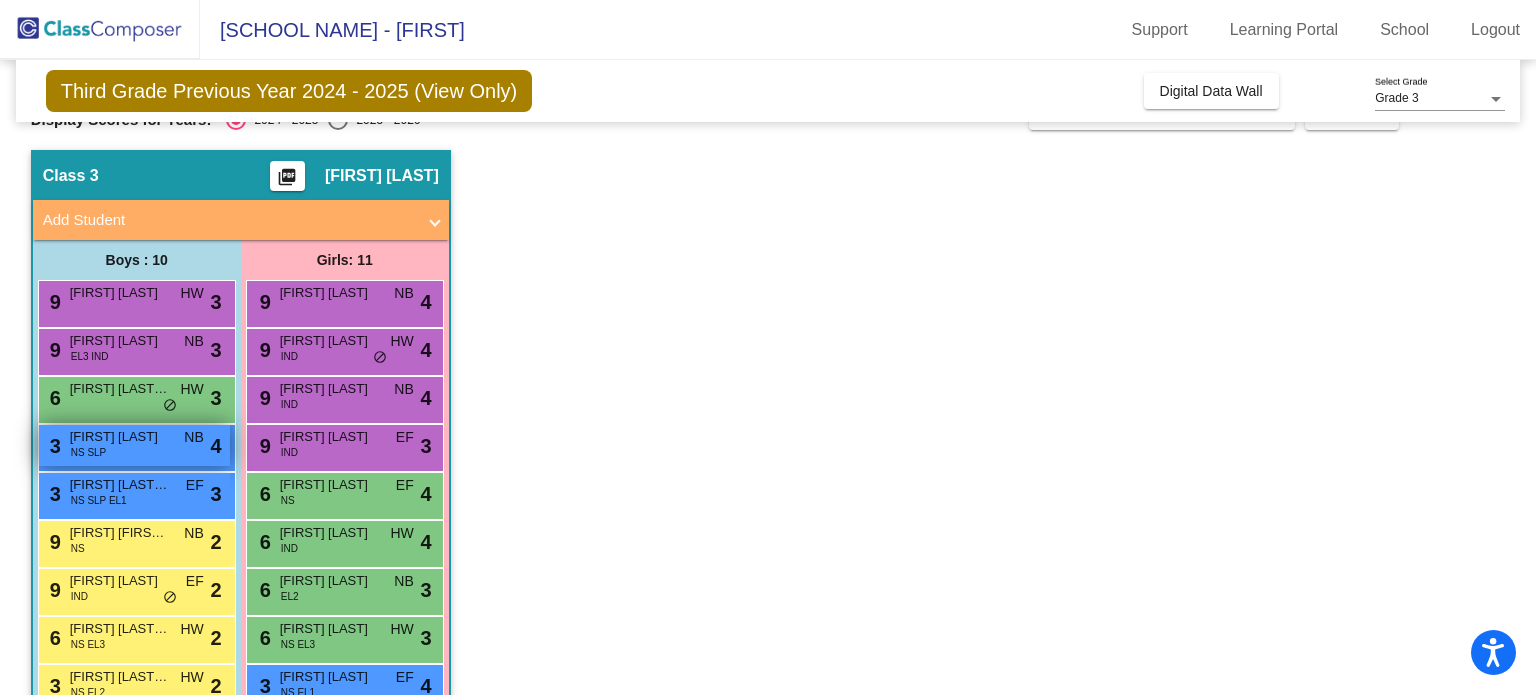 click on "[NUMBER] [FIRST] [FIRST] NS SLP NB lock do_not_disturb_alt 4" at bounding box center (134, 445) 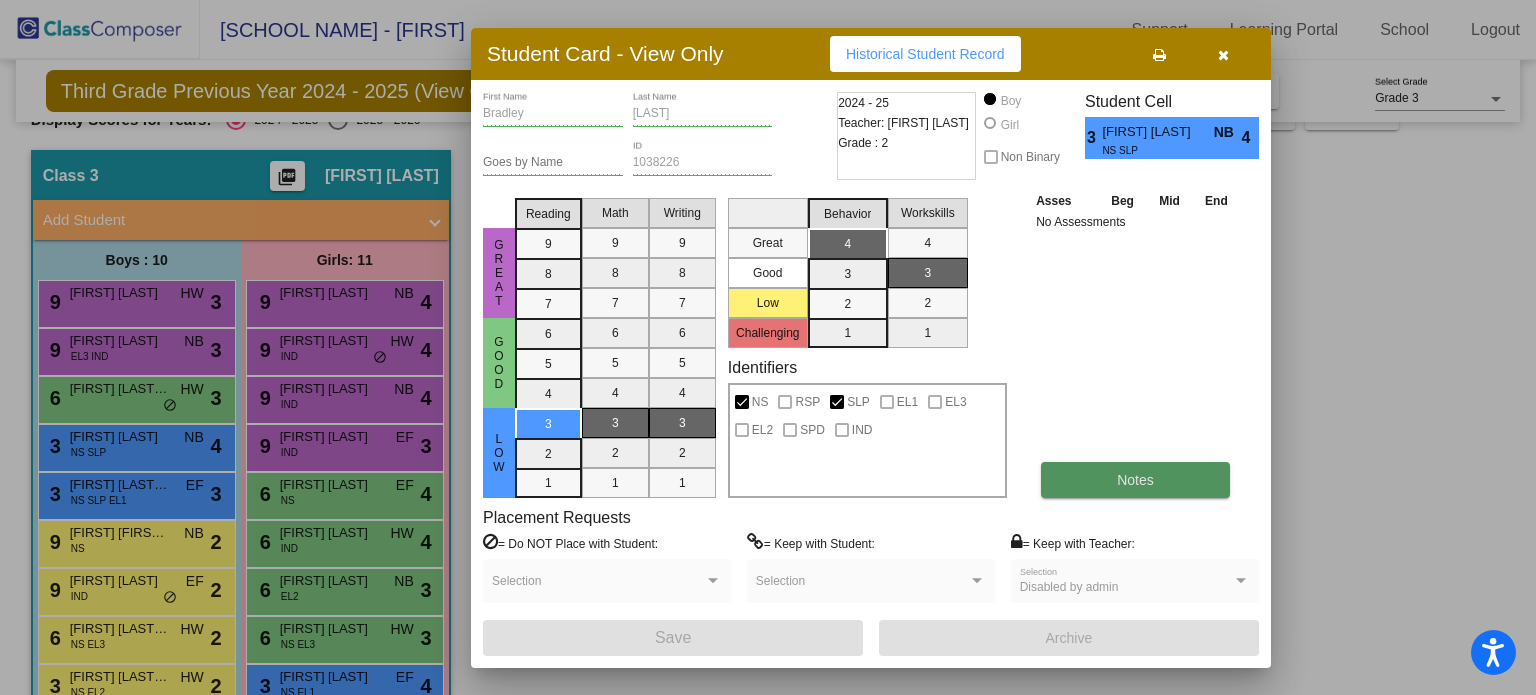 click on "Notes" at bounding box center [1135, 480] 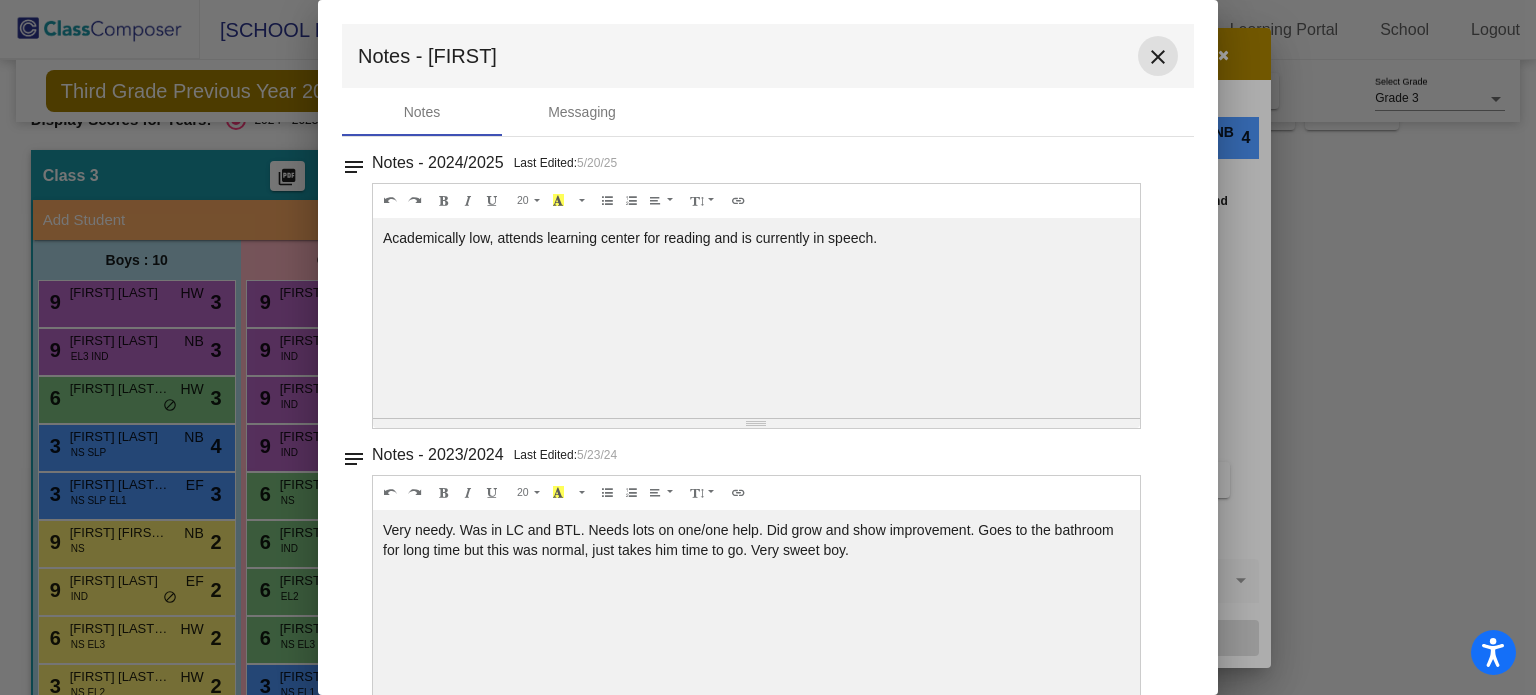 click on "close" at bounding box center (1158, 57) 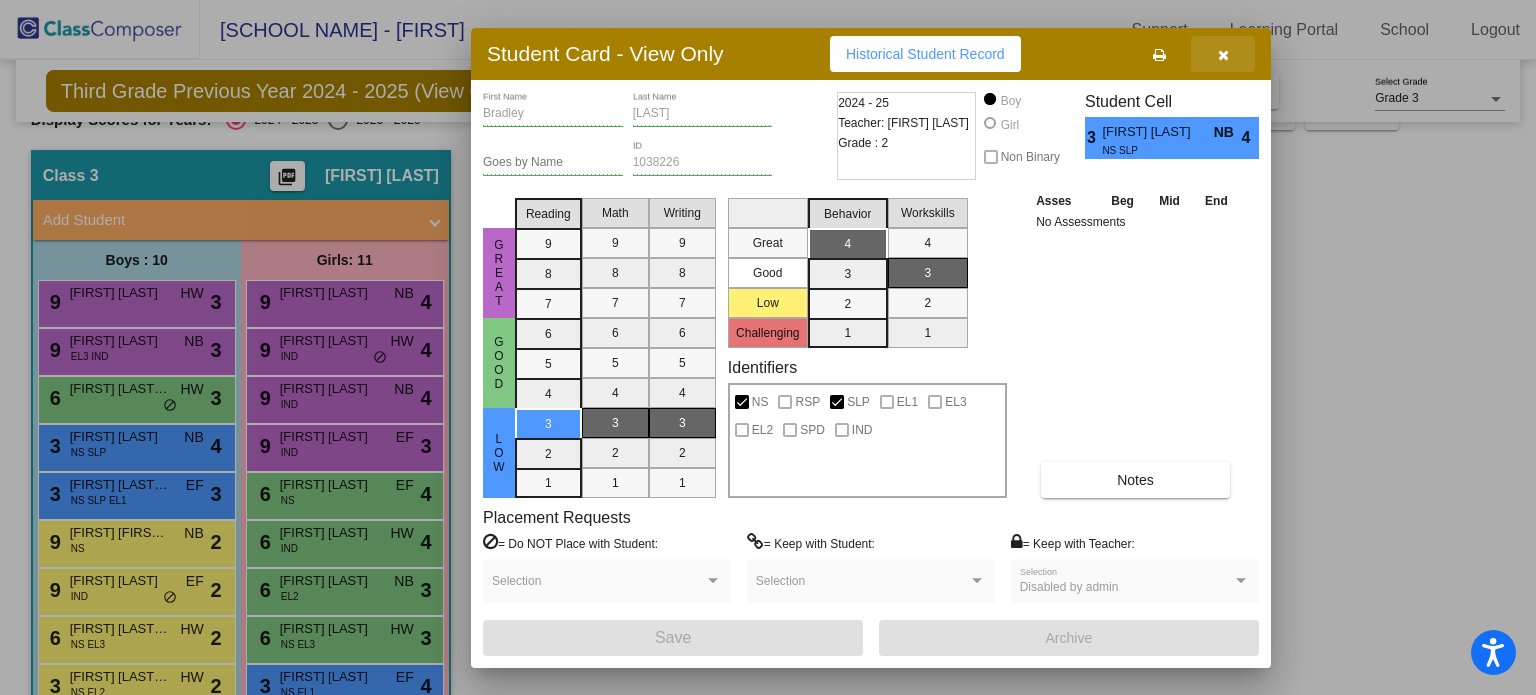 click at bounding box center (1223, 54) 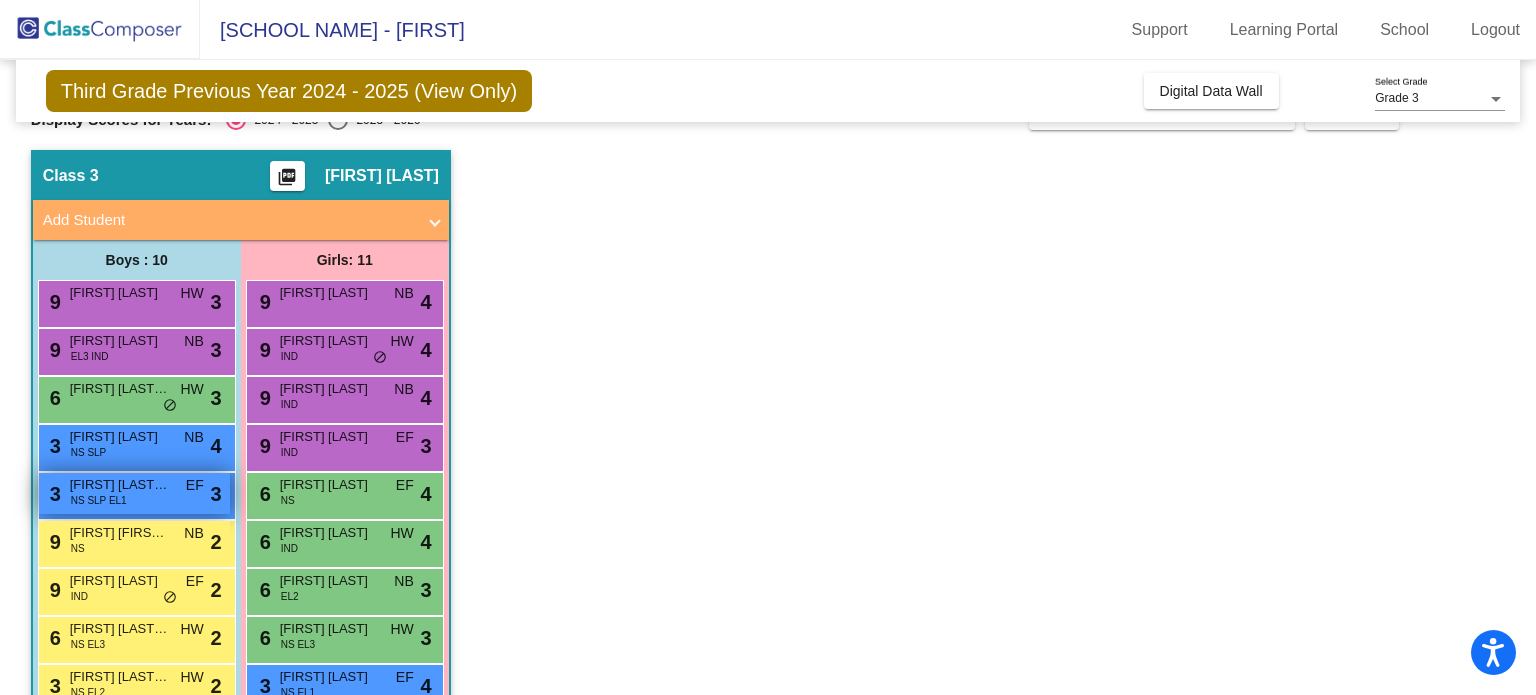 click on "[NUMBER] [FIRST] [LAST] [LAST] NS SLP EL1 EF lock do_not_disturb_alt 3" at bounding box center [134, 493] 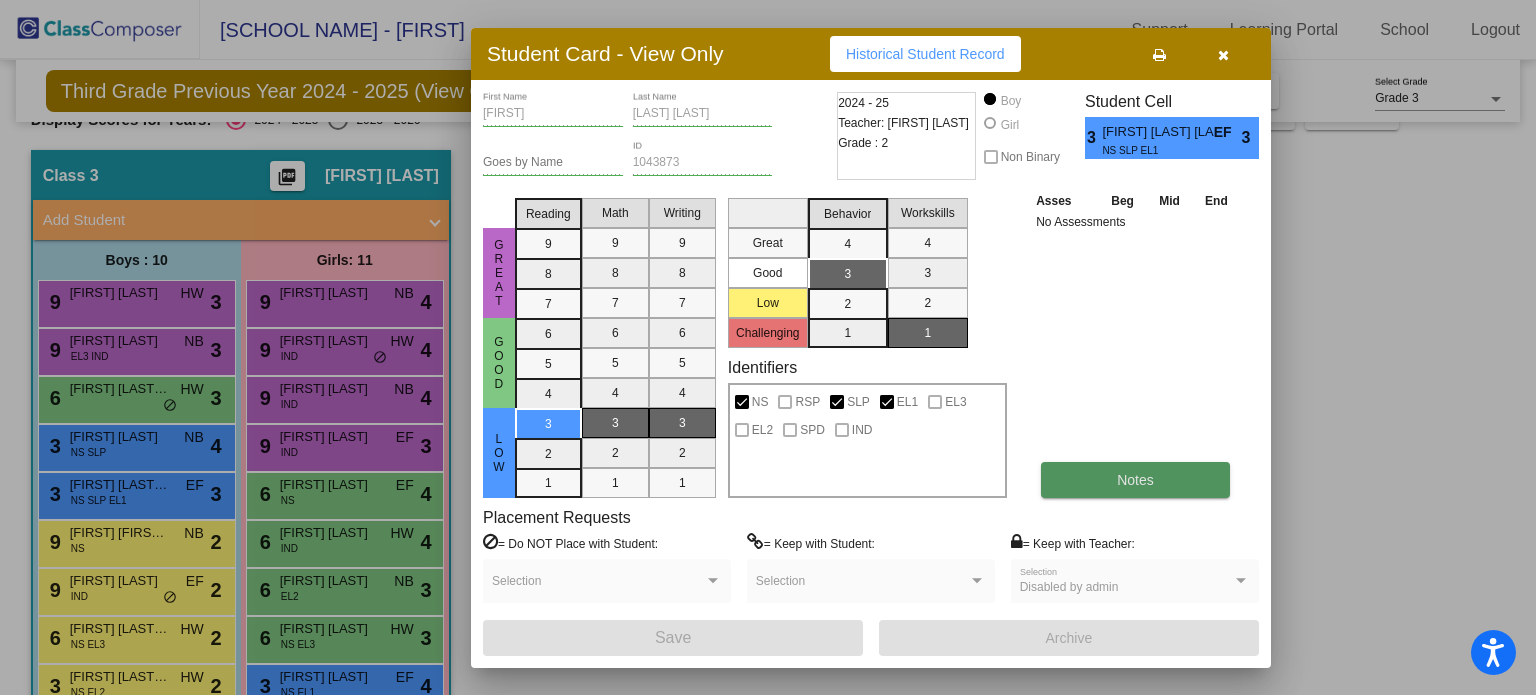 click on "Notes" at bounding box center (1135, 480) 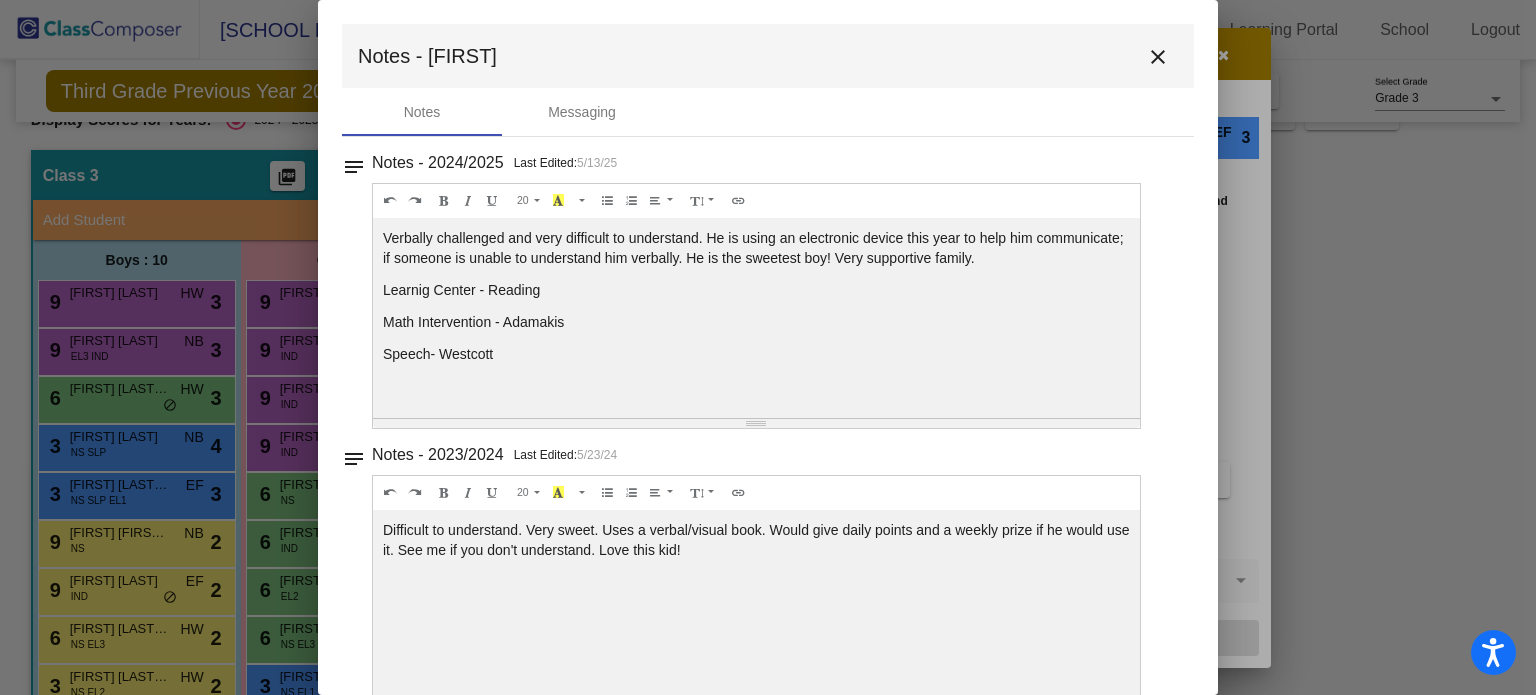 click on "Verbally challenged and very difficult to understand. He is using an electronic device this year to help him communicate; if someone is unable to understand him verbally. He is the sweetest boy! Very supportive family. Learnig Center - Reading Math Intervention - Adamakis Speech- Westcott" at bounding box center [756, 318] 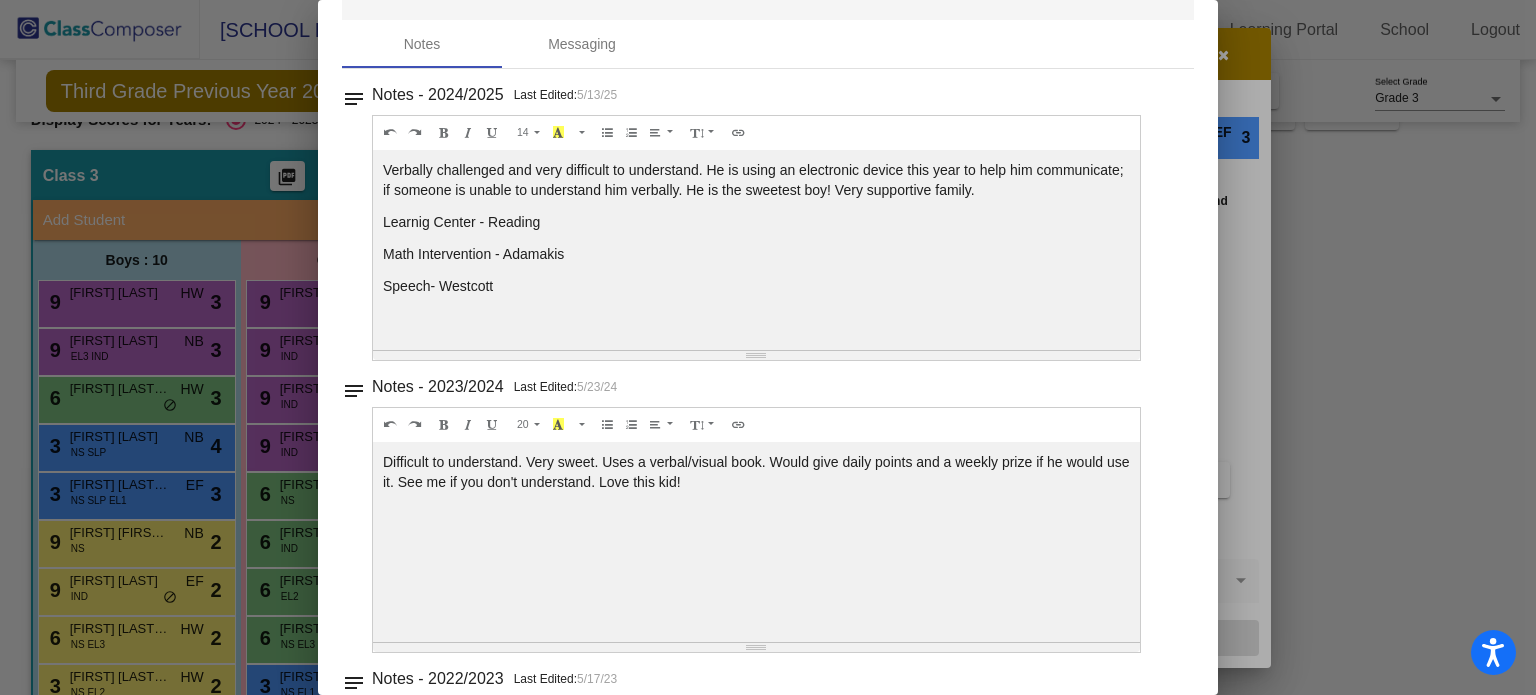scroll, scrollTop: 0, scrollLeft: 0, axis: both 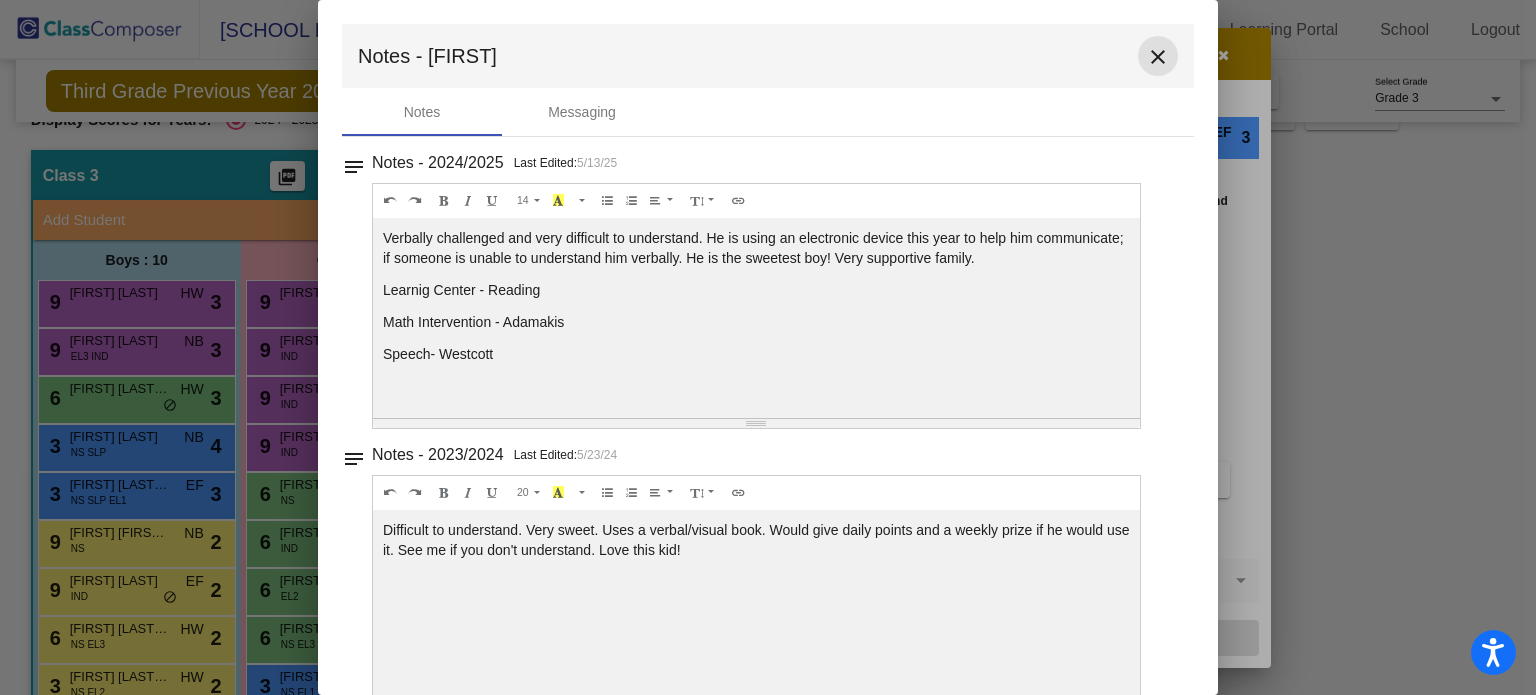 click on "close" at bounding box center (1158, 57) 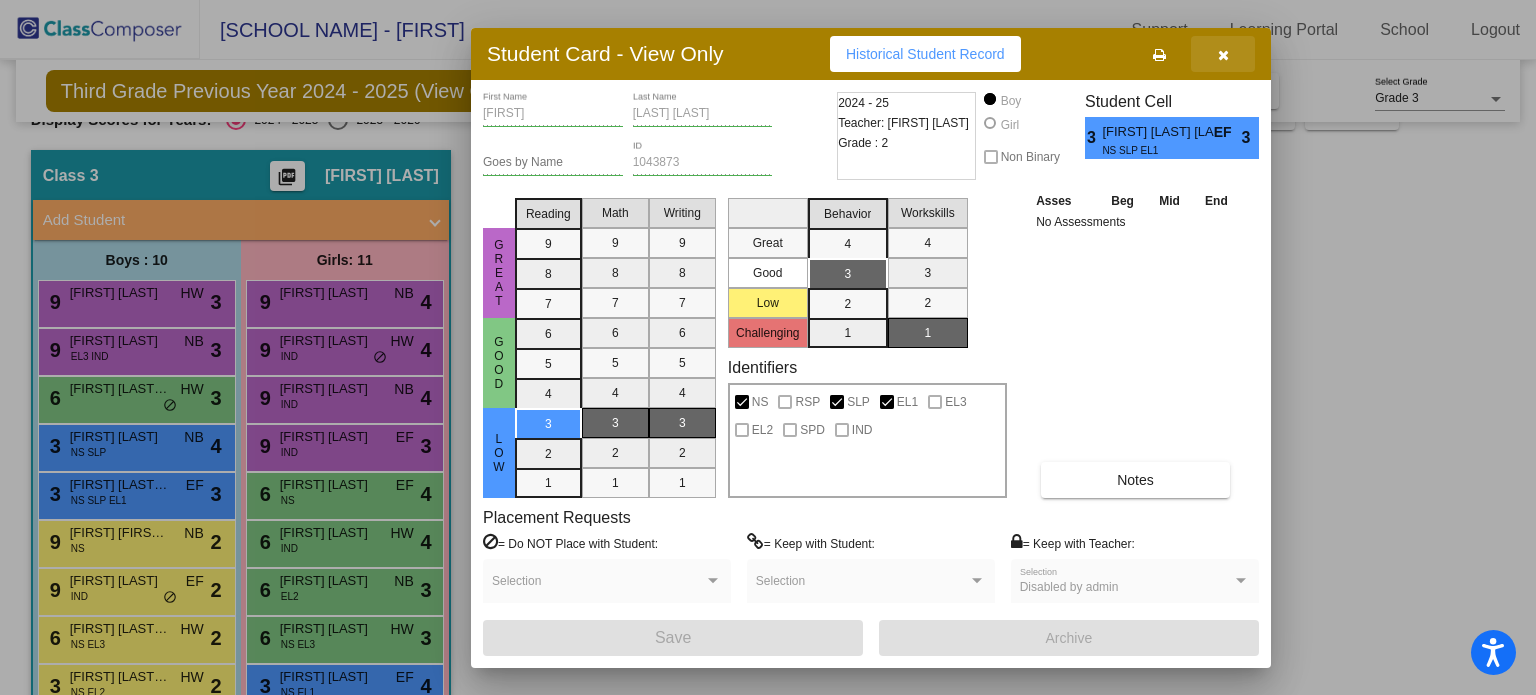 click at bounding box center (1223, 55) 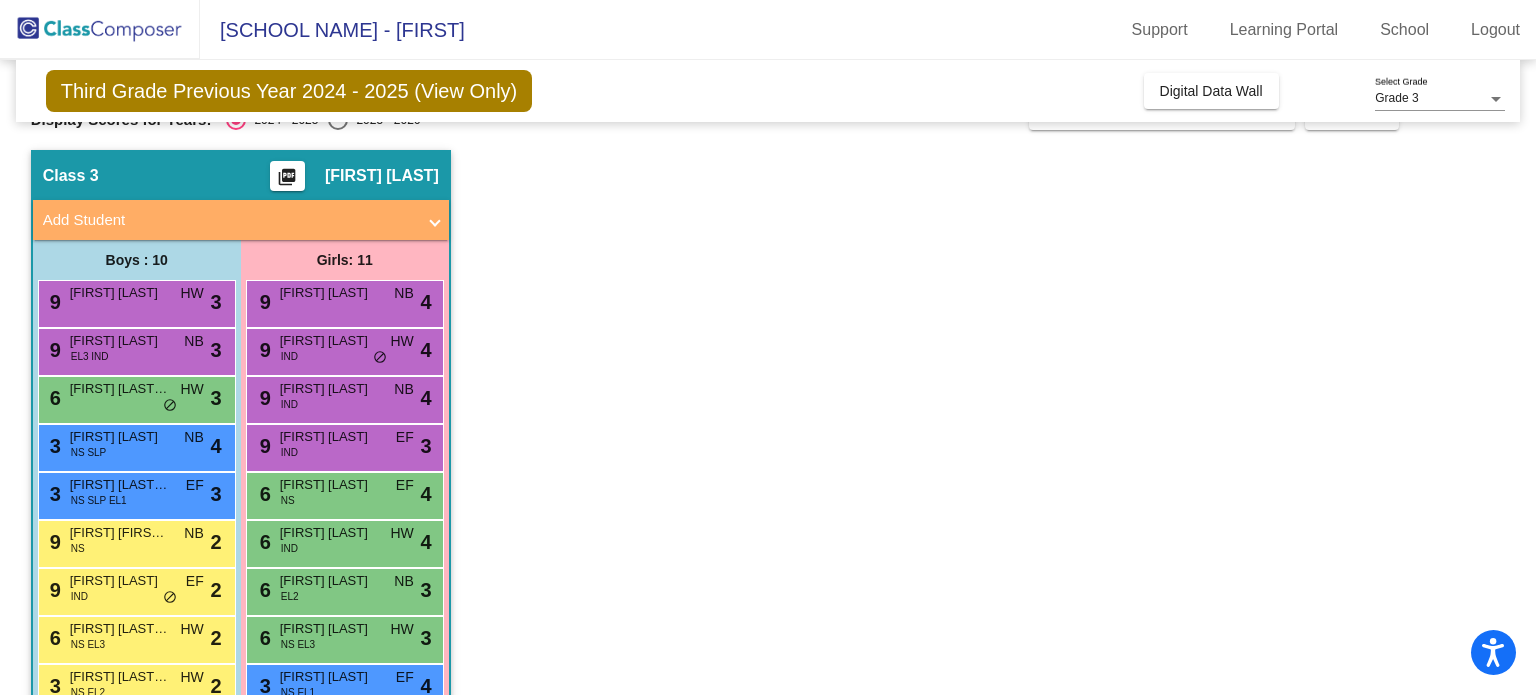 click on "Class 3    picture_as_pdf [FIRST] [LAST]  Add Student  First Name Last Name Student Id  (Recommended)   Boy   Girl   Non Binary Add Close  Boys : 10  9 [FIRST] [LAST] HW lock do_not_disturb_alt 3 9 [FIRST] [LAST] EL3 IND NB lock do_not_disturb_alt 3 6 [FIRST] [LAST]-[LAST] HW lock do_not_disturb_alt 3 3 [FIRST] [LAST] [LAST] NS SLP EL1 EF lock do_not_disturb_alt 3 9 [FIRST] [FIRST] [LAST] NS NB lock do_not_disturb_alt 2 9 [FIRST] [LAST] IND EF lock do_not_disturb_alt 2 6 [FIRST] [LAST] [LAST] NS EL3 HW lock do_not_disturb_alt 2 3 [FIRST] [LAST] [LAST] NS EL2 HW lock do_not_disturb_alt 2 3 [FIRST] [LAST] NS RSP SLP SPD NB lock do_not_disturb_alt 1 Girls: 11 9 [FIRST] [LAST] NB lock do_not_disturb_alt 4 9 [FIRST] [LAST] IND HW lock do_not_disturb_alt 4 9 [FIRST] [LAST] IND NB lock do_not_disturb_alt 4 9 [FIRST] [LAST] IND EF lock do_not_disturb_alt 3 6 [FIRST] [LAST] NS EF lock do_not_disturb_alt 4 6 [FIRST] [LAST] IND HW lock do_not_disturb_alt 4 6 EL2 NB 3" 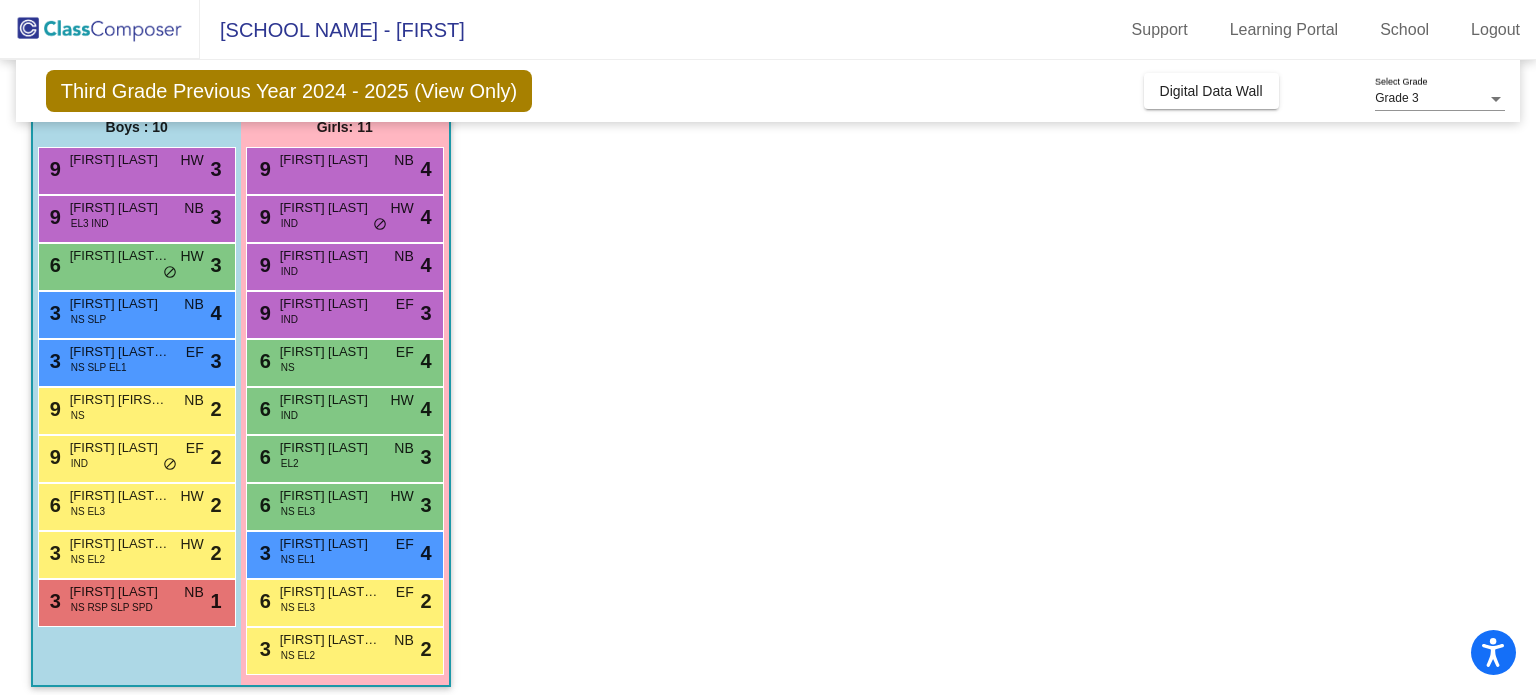 scroll, scrollTop: 184, scrollLeft: 0, axis: vertical 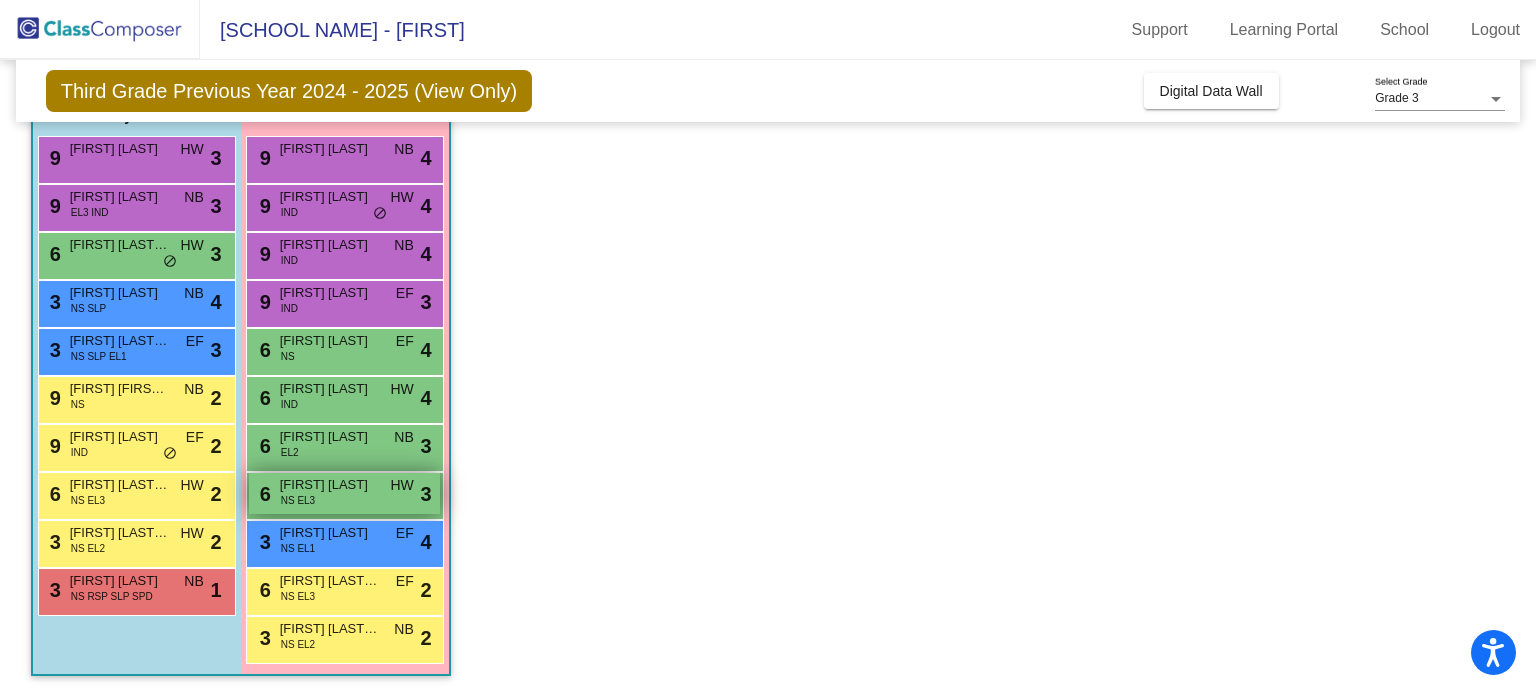 click on "[FIRST] [LAST]" at bounding box center [330, 485] 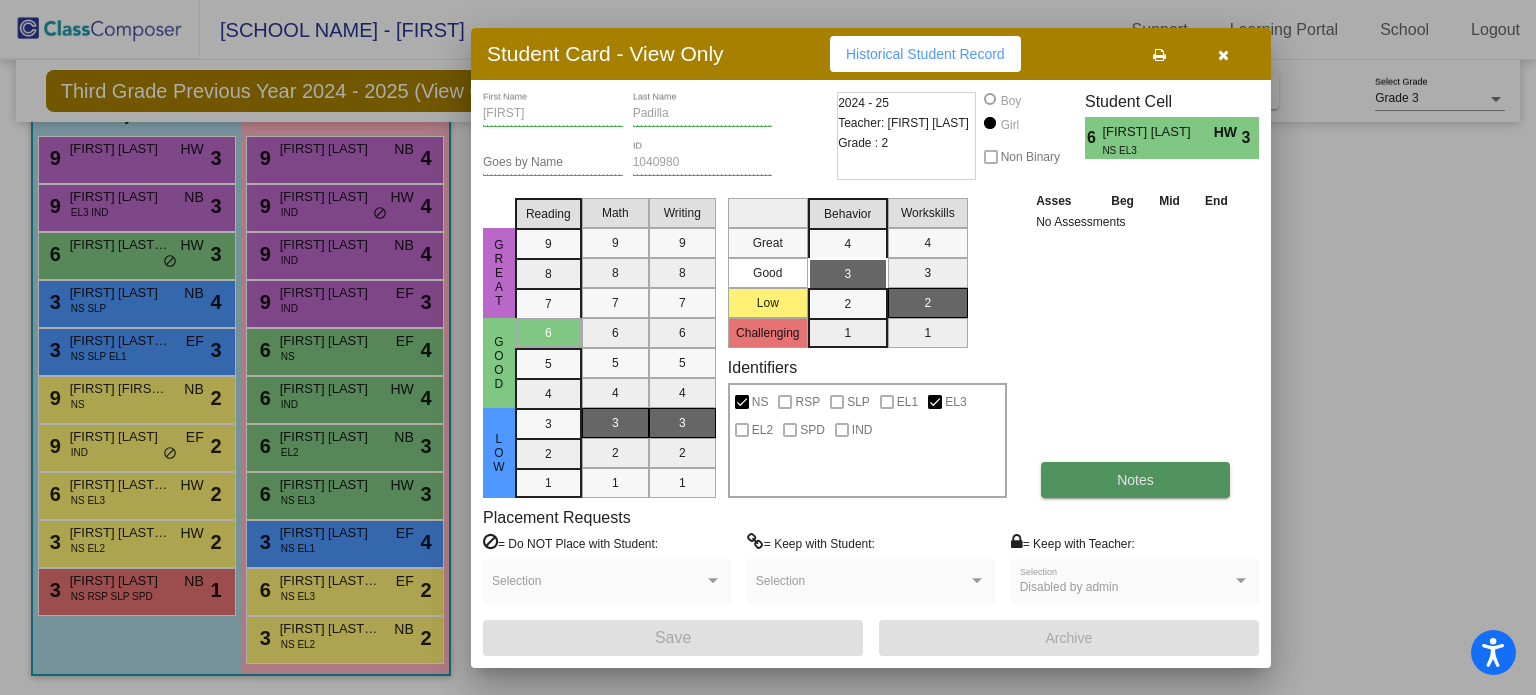 click on "Notes" at bounding box center [1135, 480] 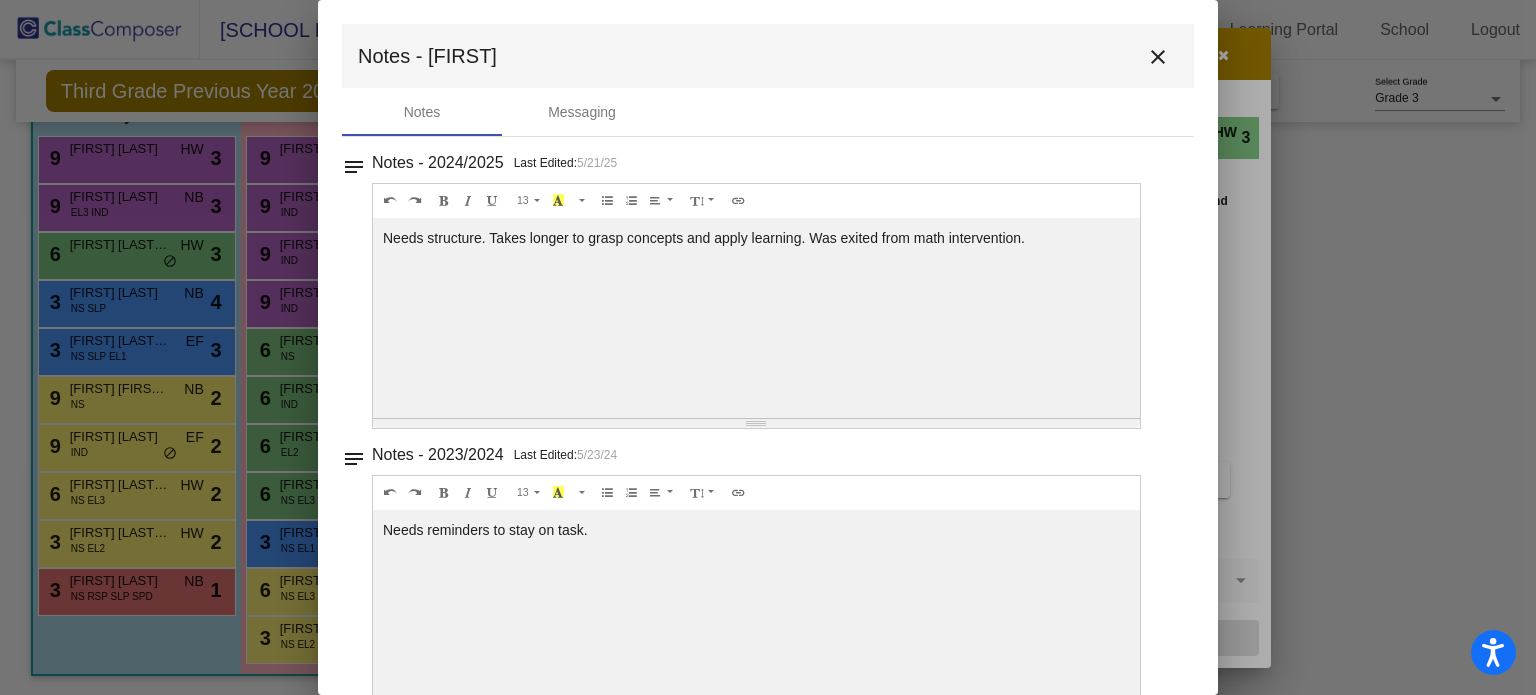 click on "close" at bounding box center [1158, 57] 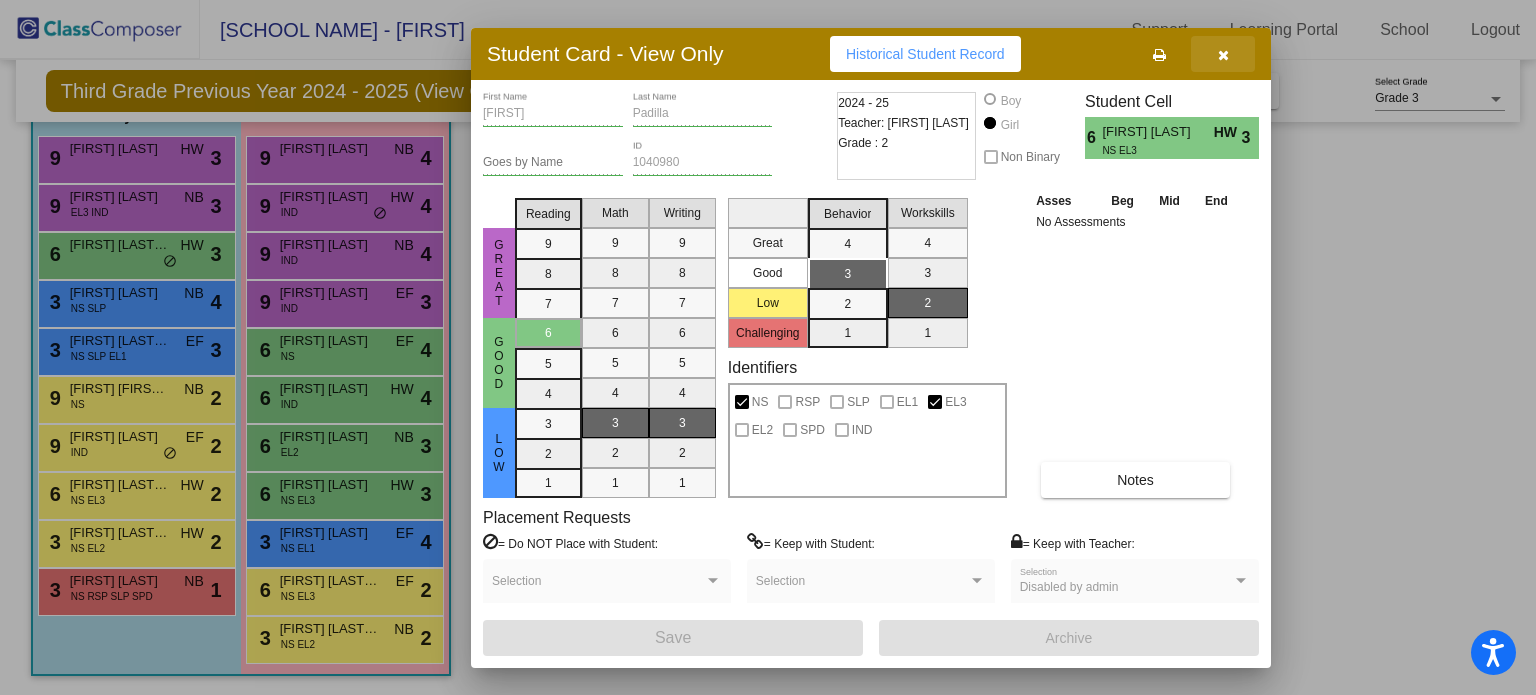 click at bounding box center (1223, 55) 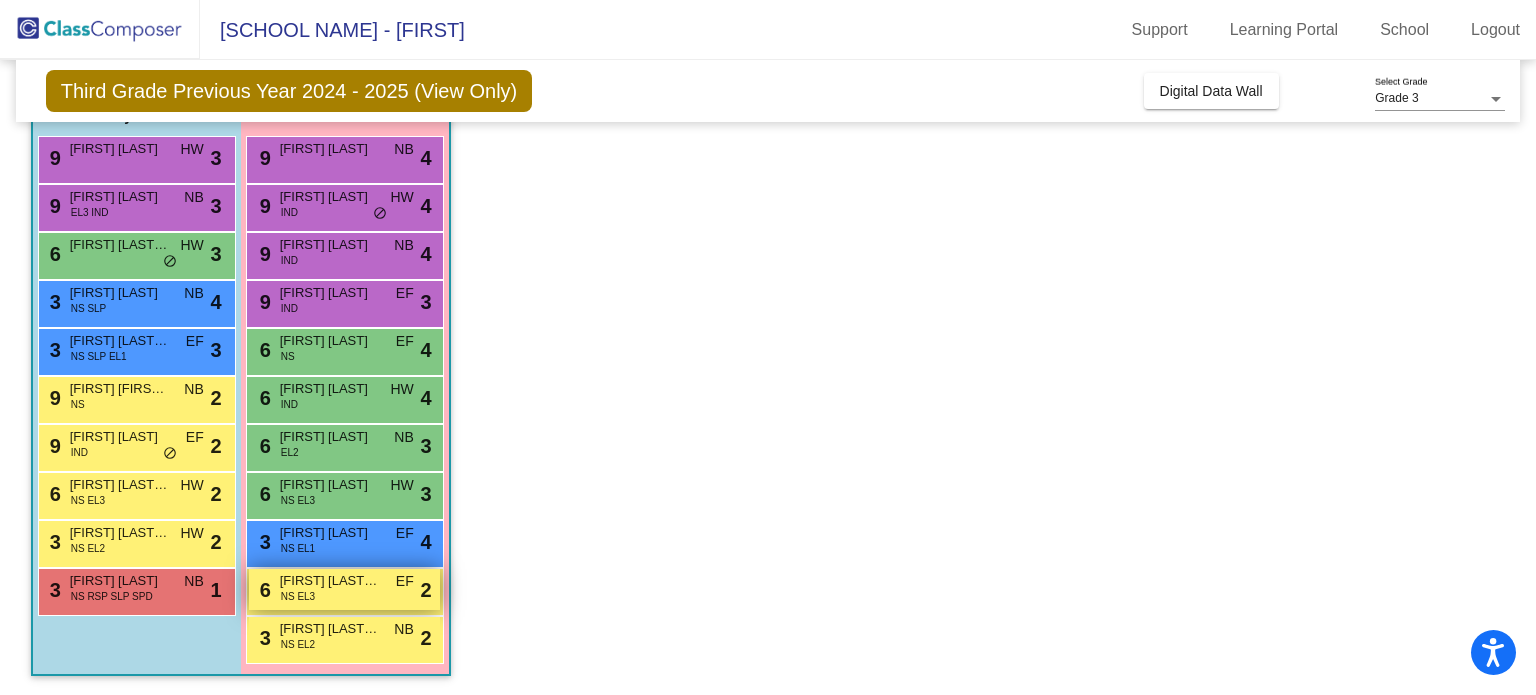 click on "[NUMBER] [FIRST] [LAST] NS EL3 EF lock do_not_disturb_alt 2" at bounding box center [344, 589] 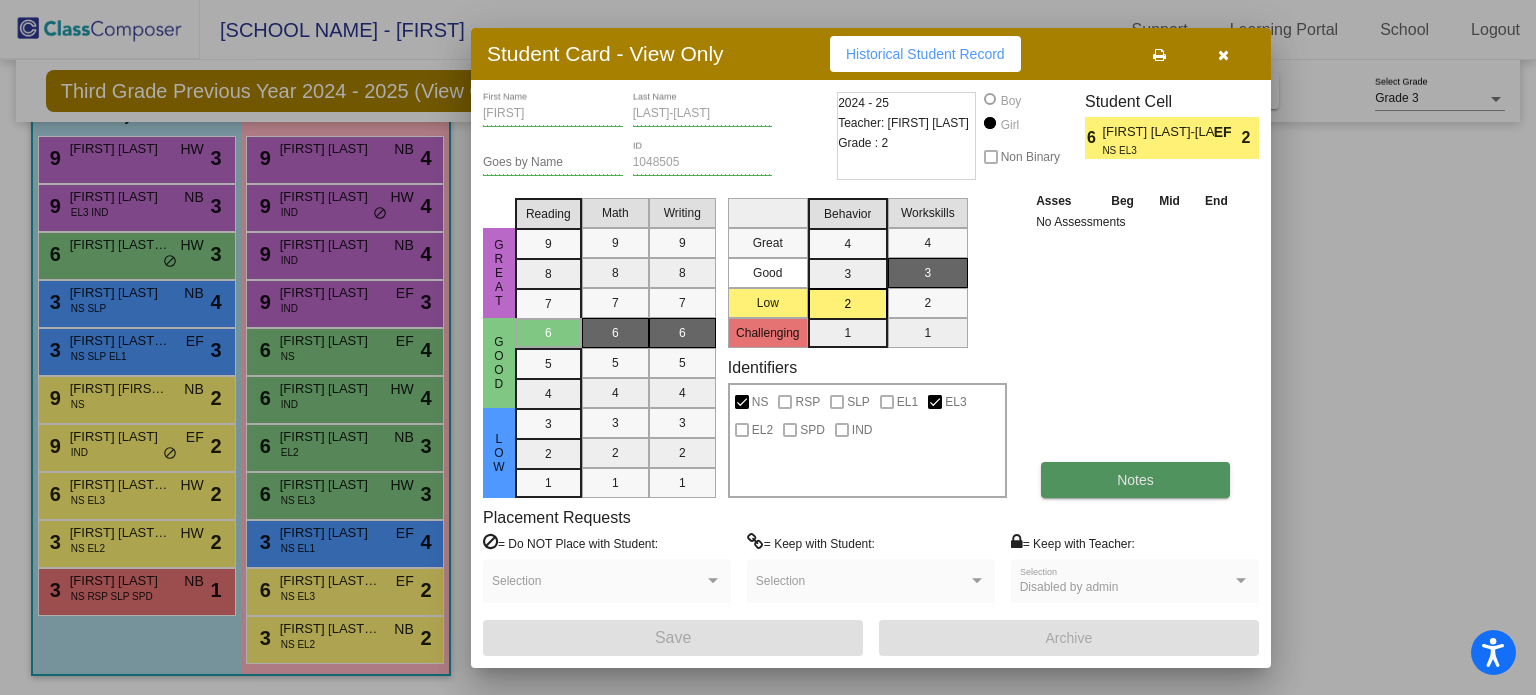click on "Notes" at bounding box center [1135, 480] 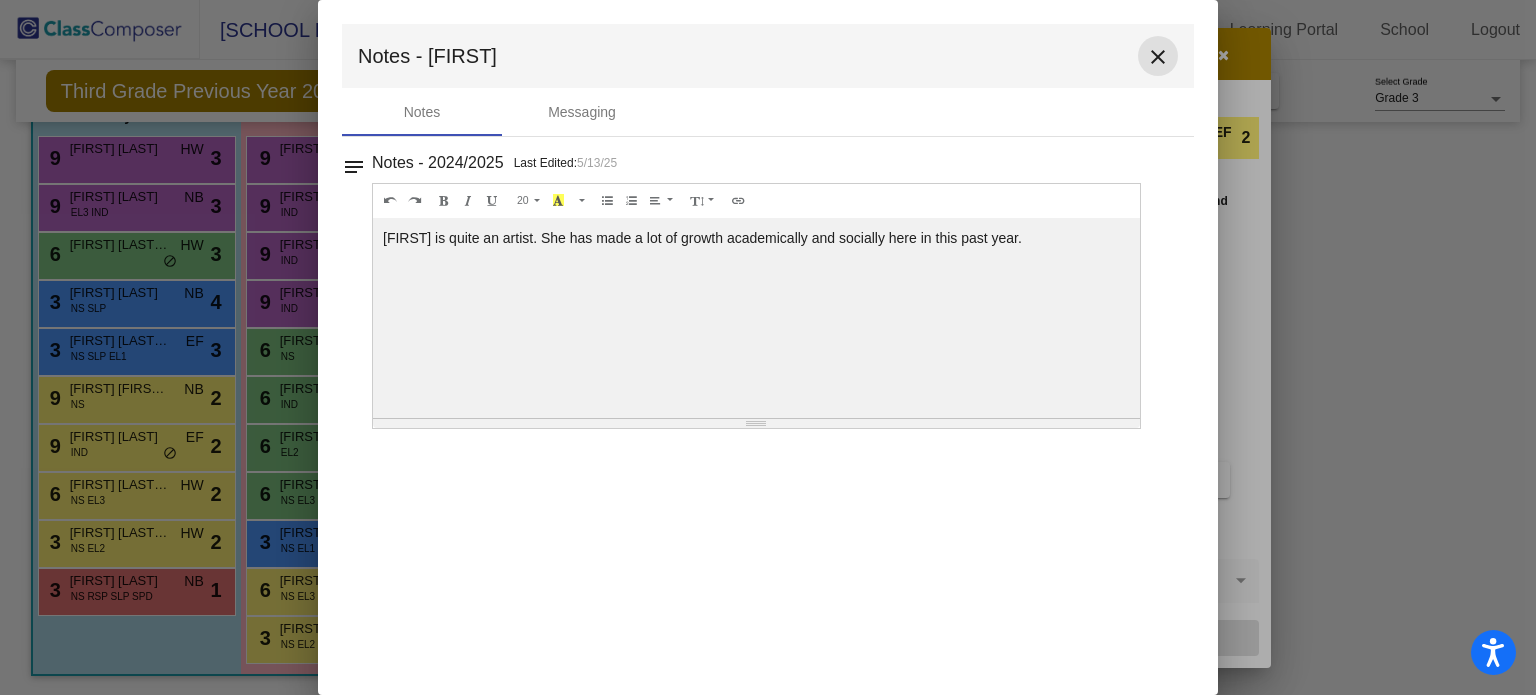 click on "close" at bounding box center [1158, 57] 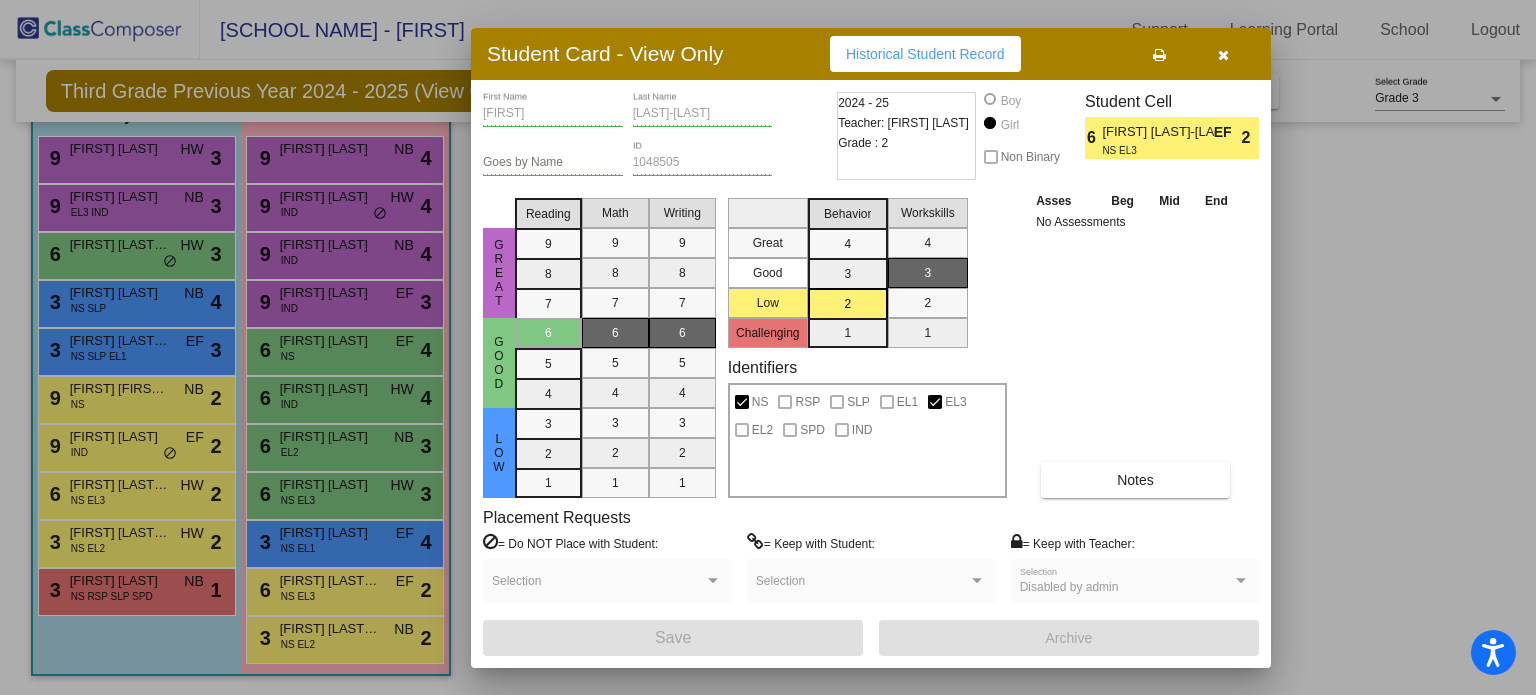 click at bounding box center (1223, 54) 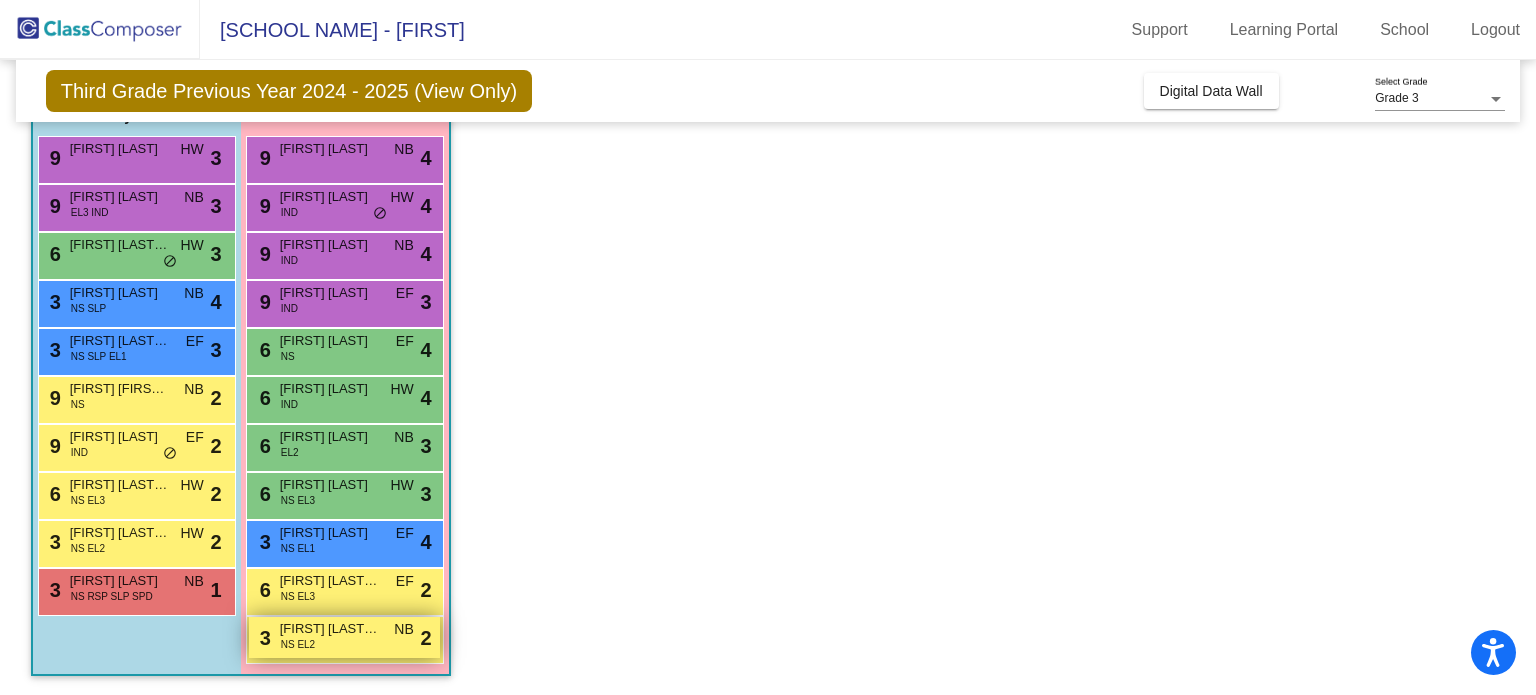 click on "[FIRST] [LAST]-[LAST]" at bounding box center (330, 629) 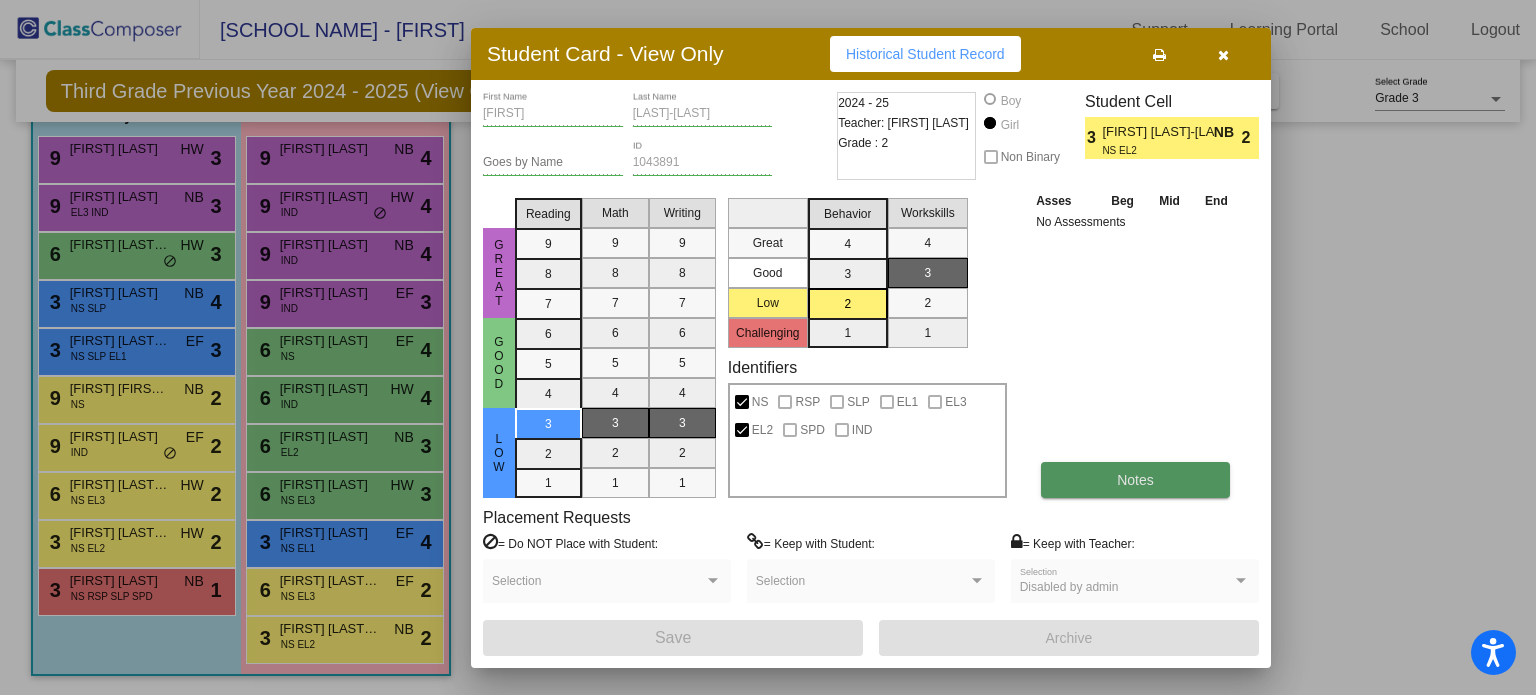 click on "Notes" at bounding box center (1135, 480) 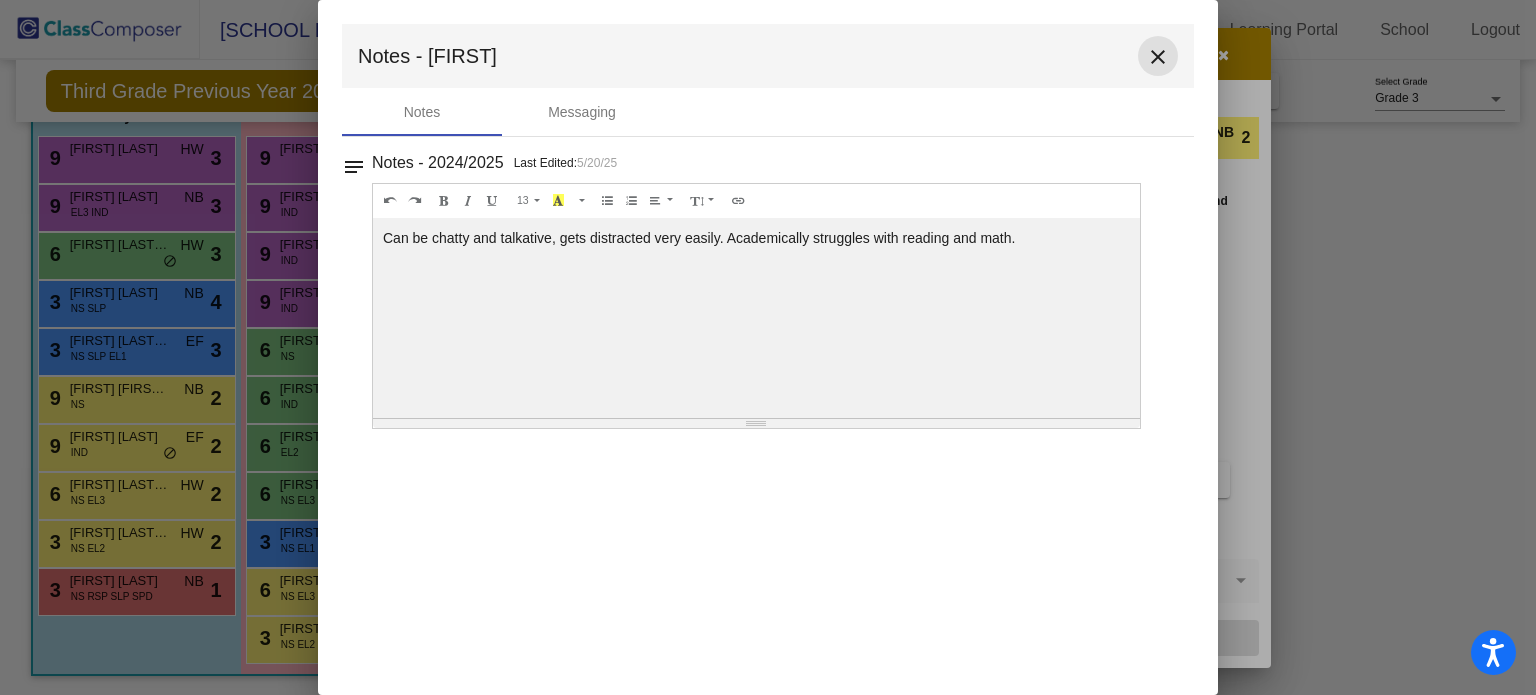 click on "close" at bounding box center (1158, 57) 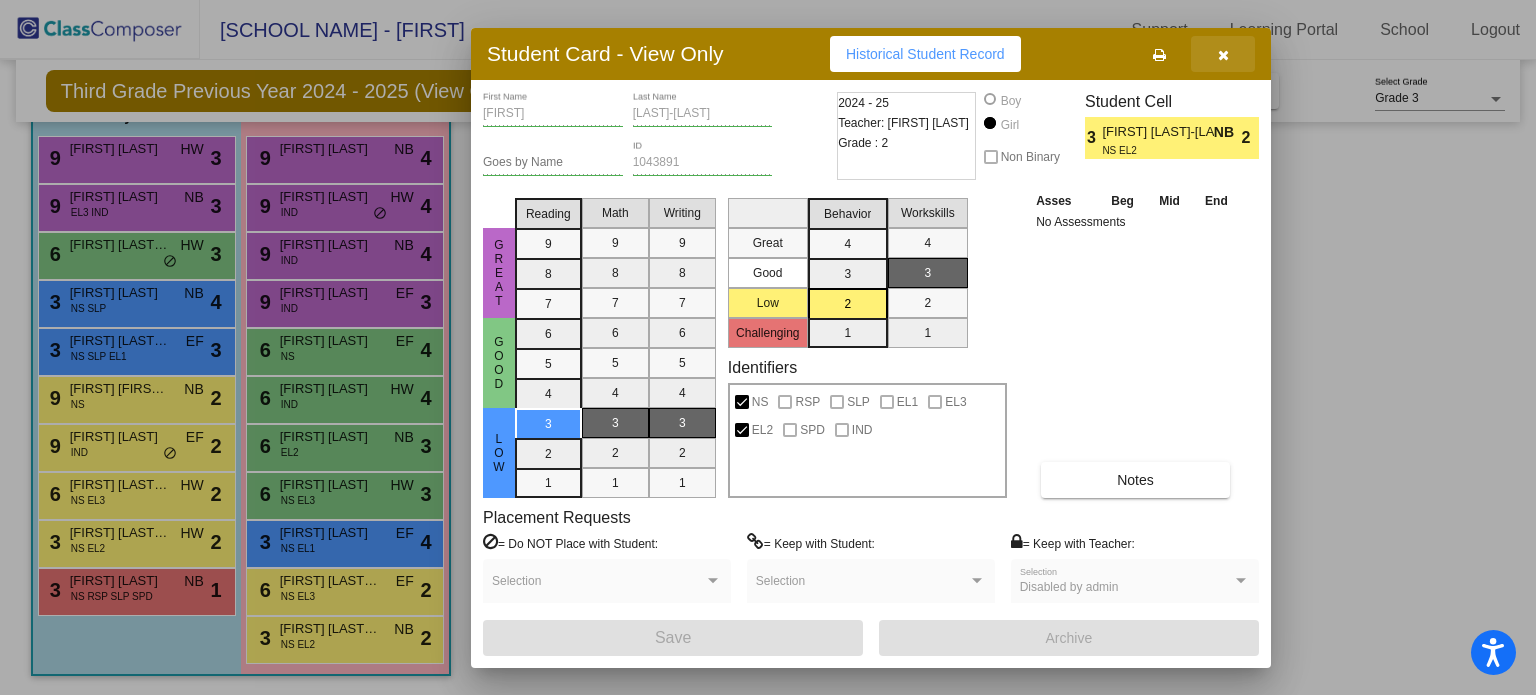 click at bounding box center (1223, 55) 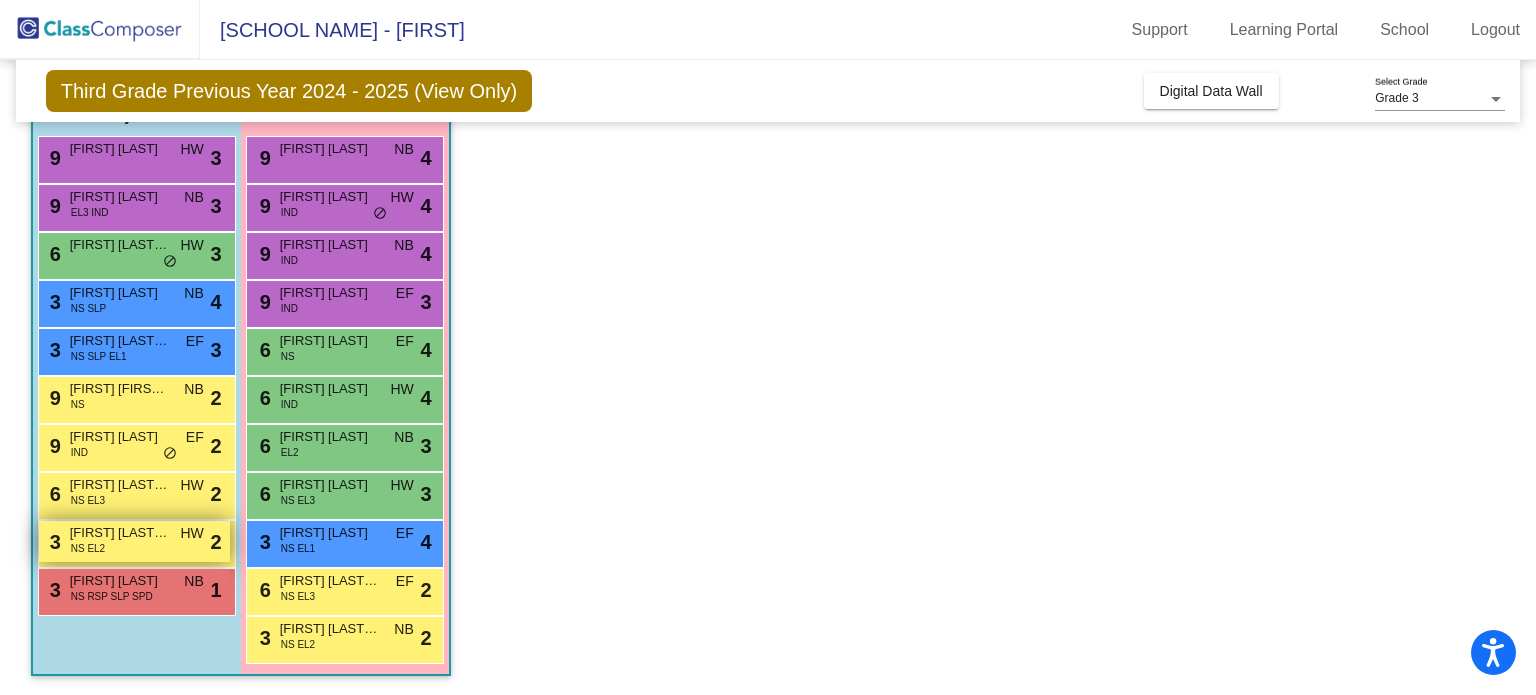 click on "[FIRST] [LAST] [LAST]" at bounding box center [120, 533] 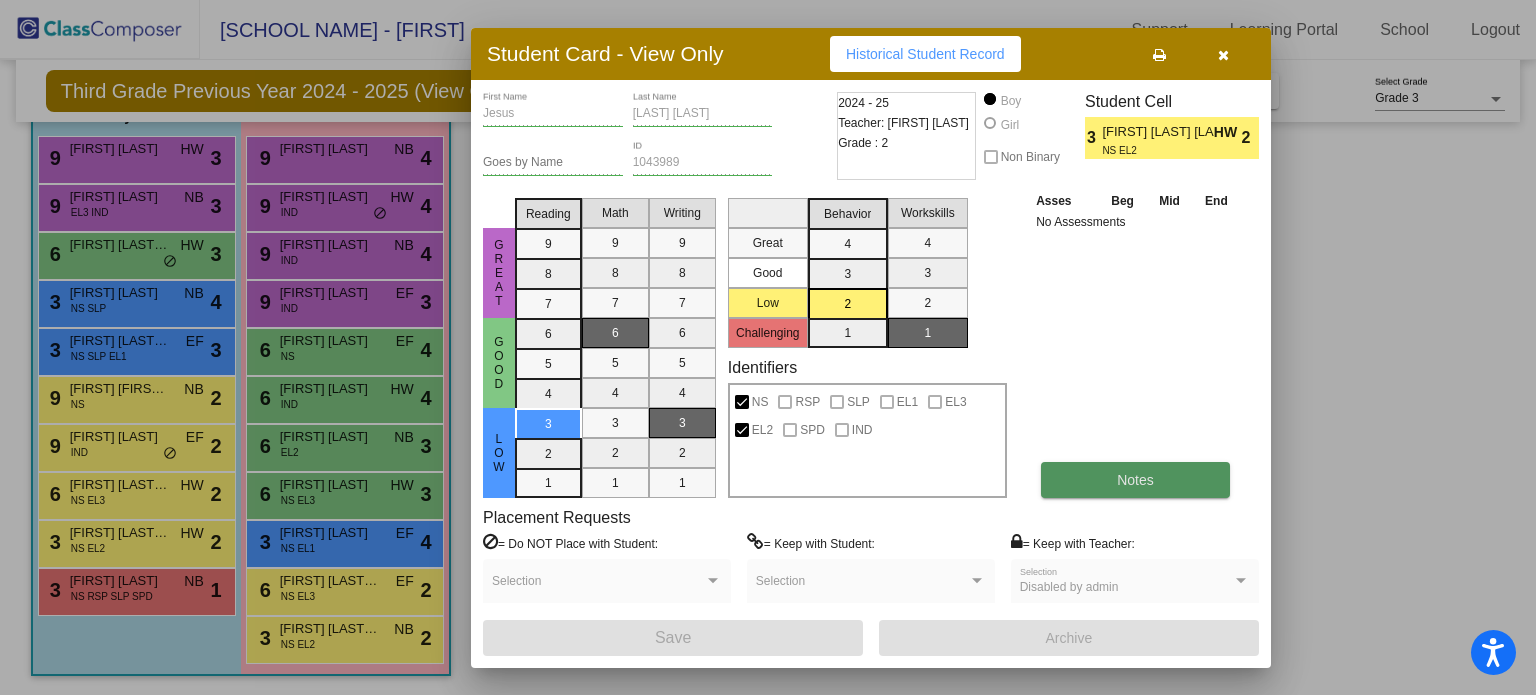 click on "Notes" at bounding box center [1135, 480] 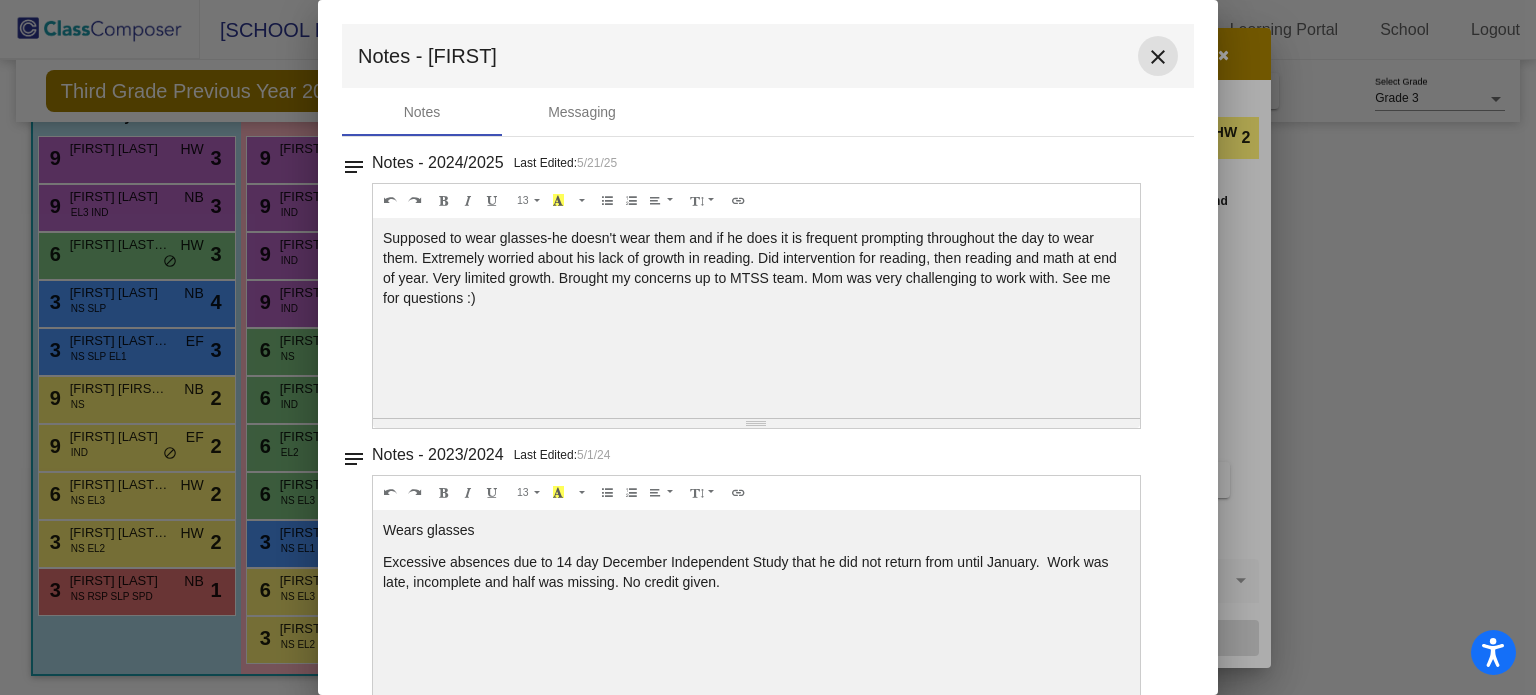 click on "close" at bounding box center [1158, 57] 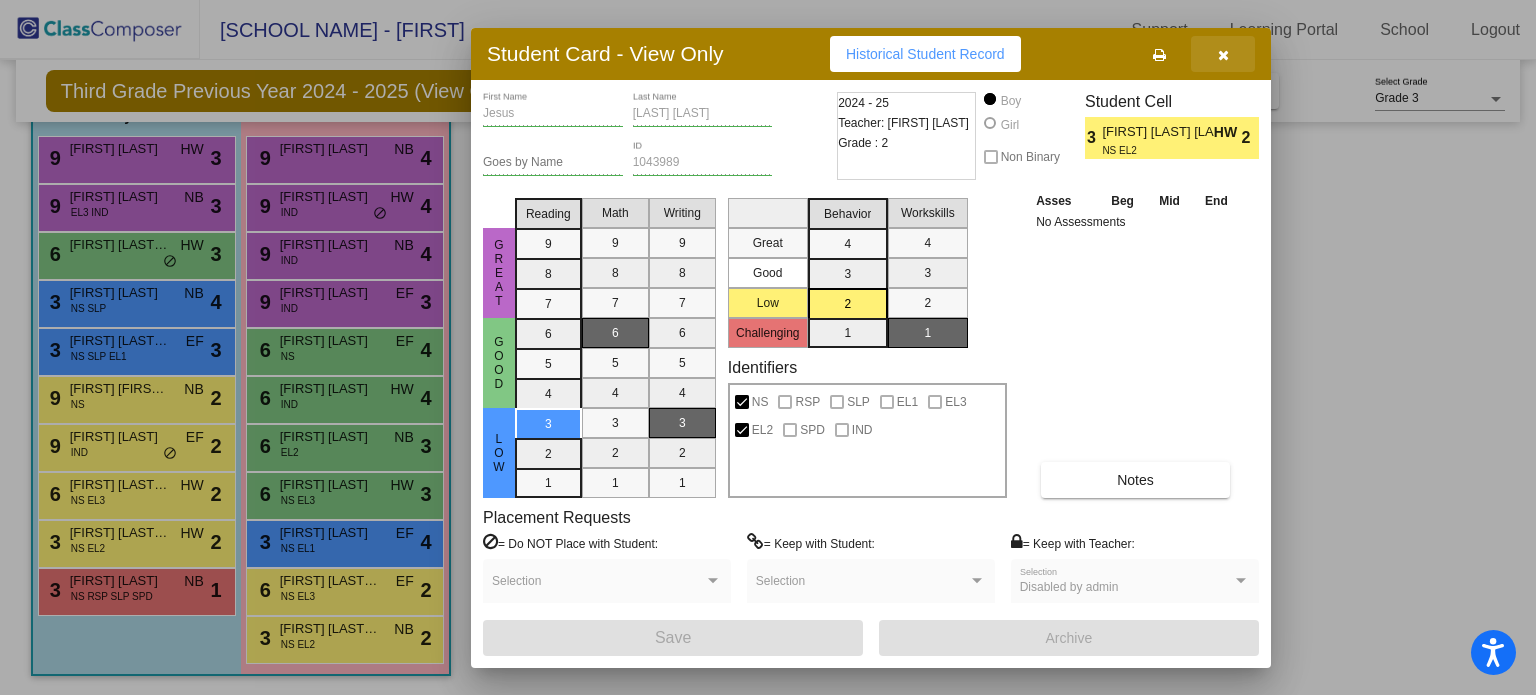 click at bounding box center (1223, 54) 